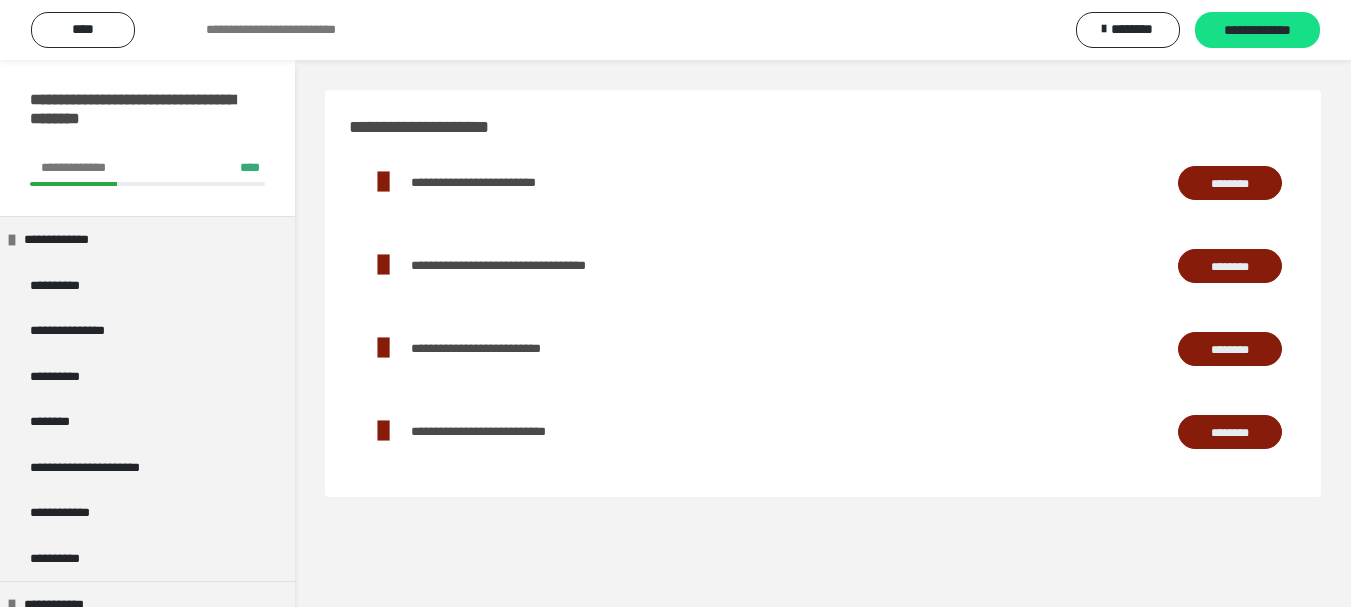 scroll, scrollTop: 0, scrollLeft: 0, axis: both 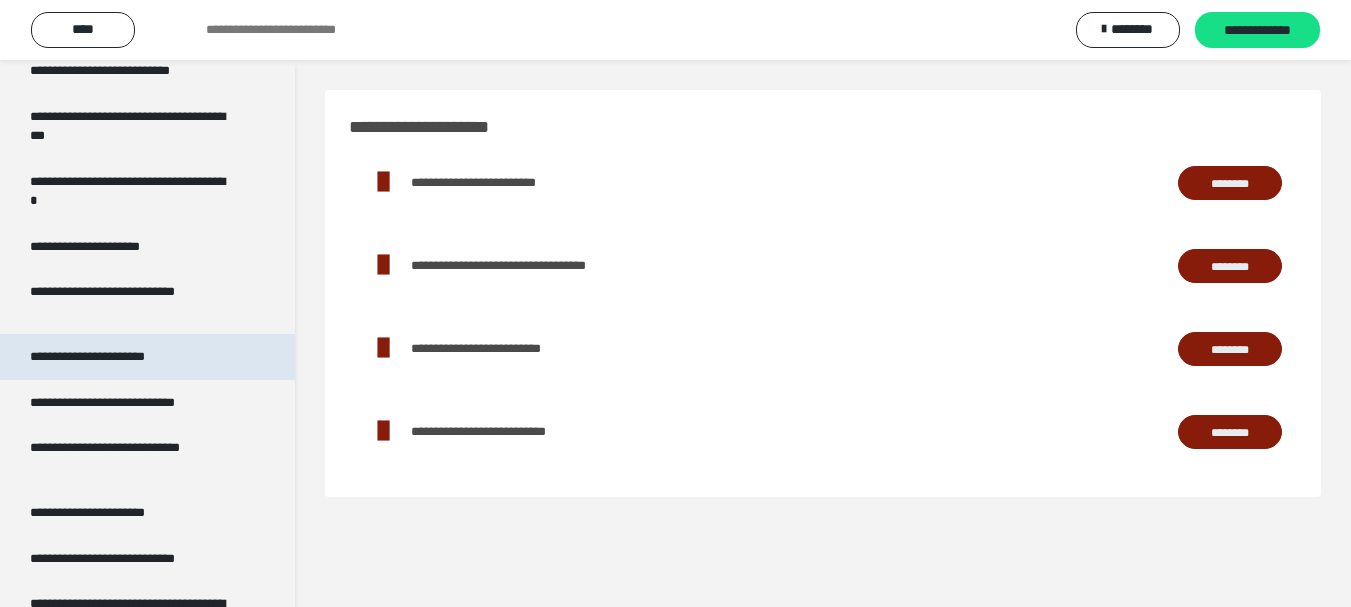 click on "**********" at bounding box center (111, 357) 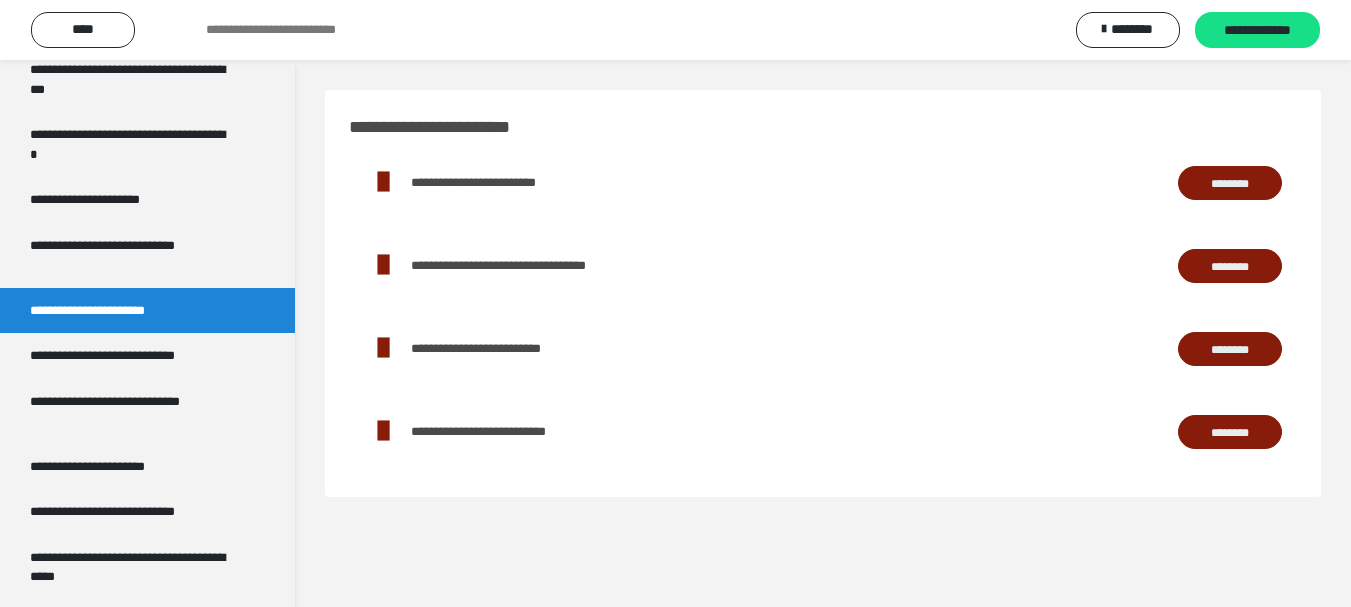 scroll, scrollTop: 3551, scrollLeft: 0, axis: vertical 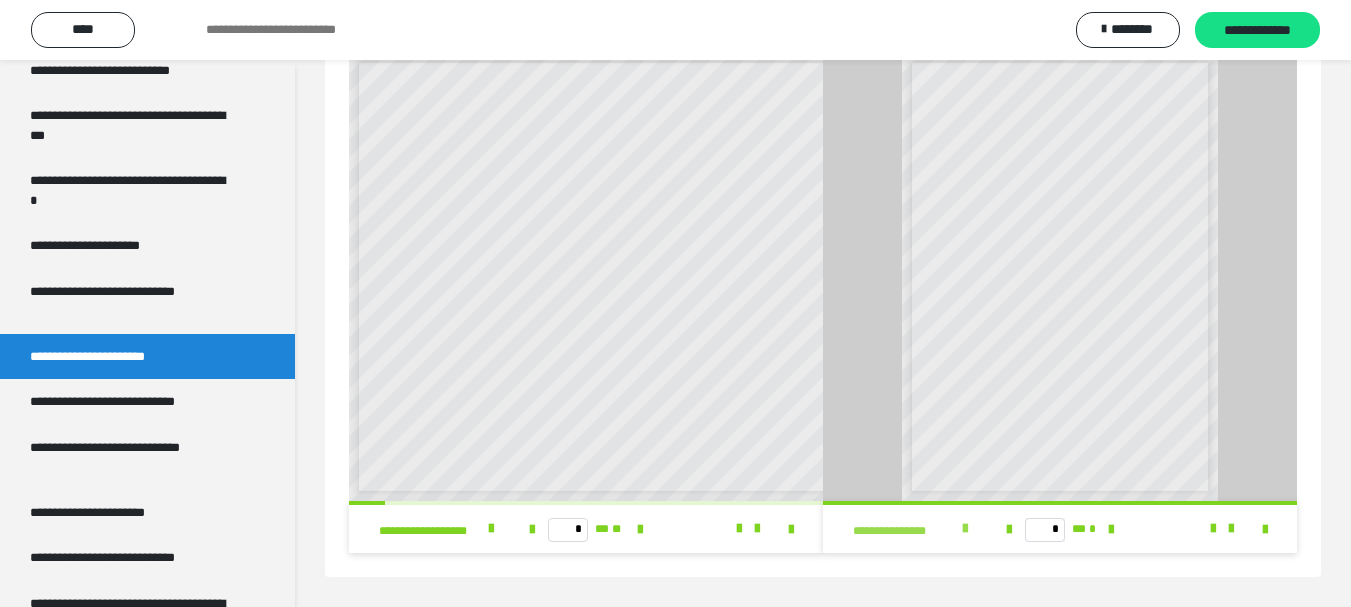 click at bounding box center (965, 529) 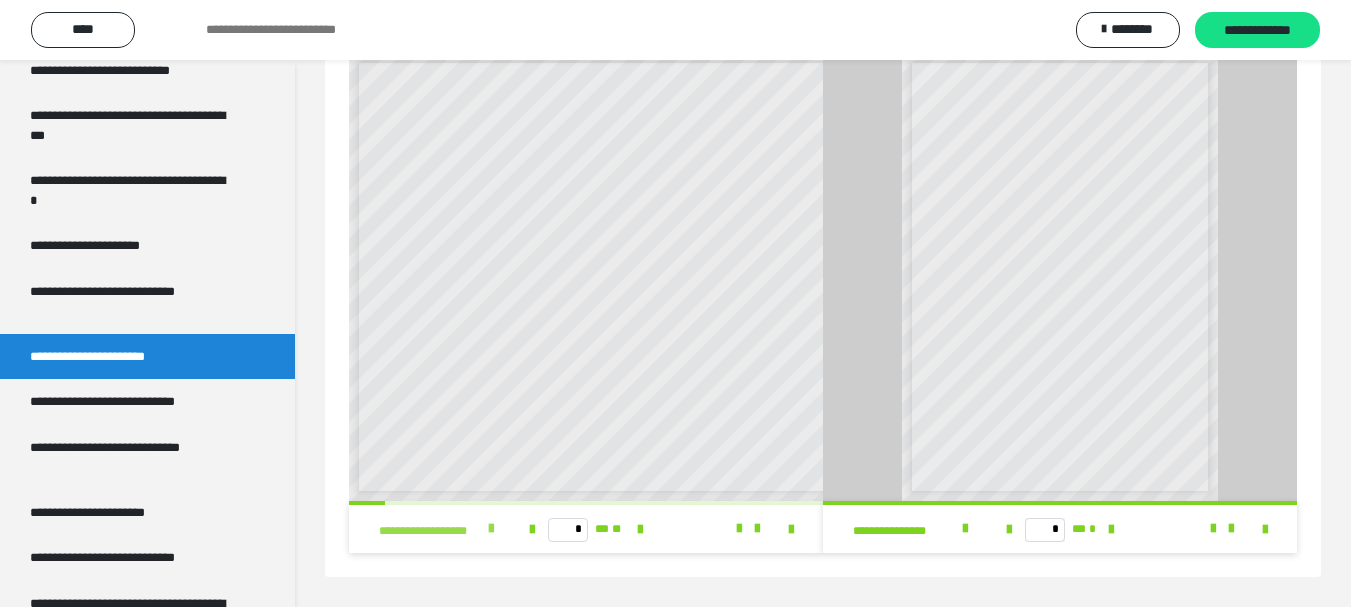 click on "**********" at bounding box center (442, 529) 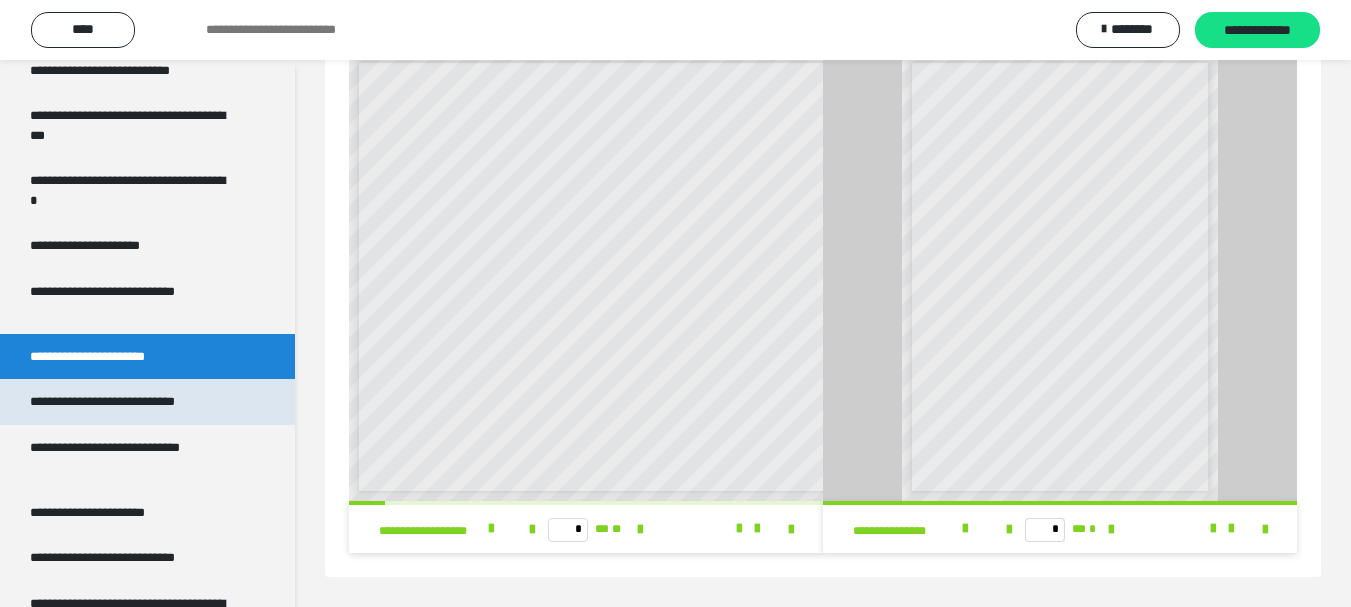 click on "**********" at bounding box center [131, 402] 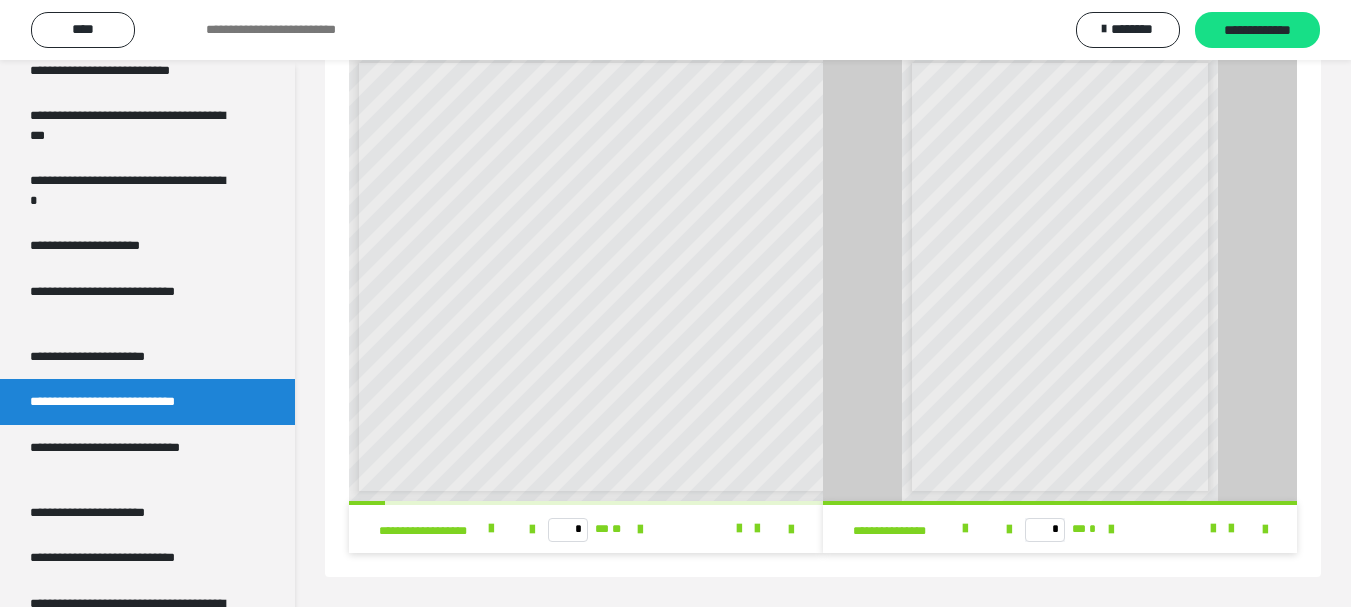 scroll, scrollTop: 60, scrollLeft: 0, axis: vertical 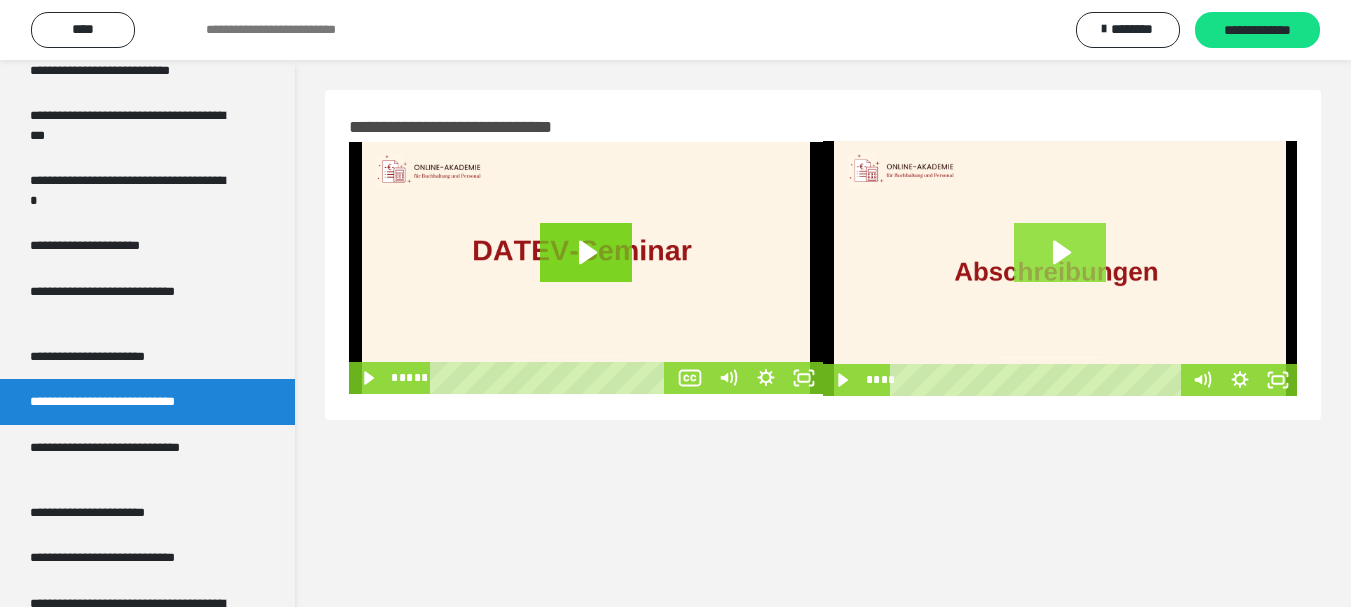 click 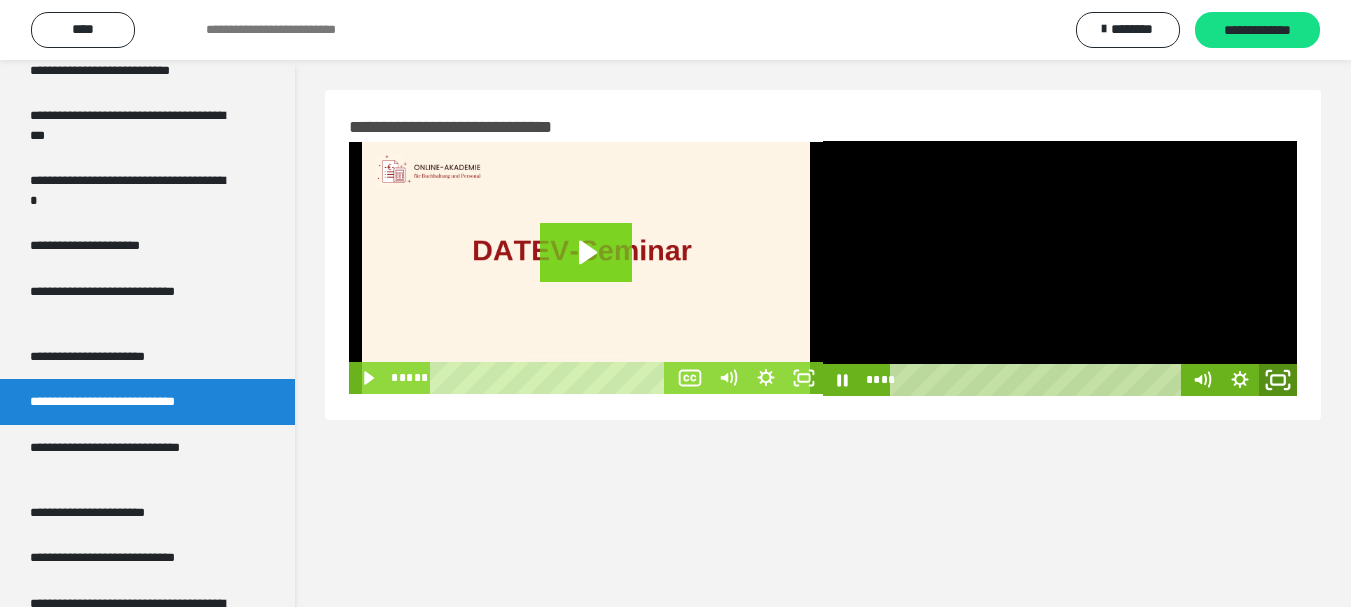 click 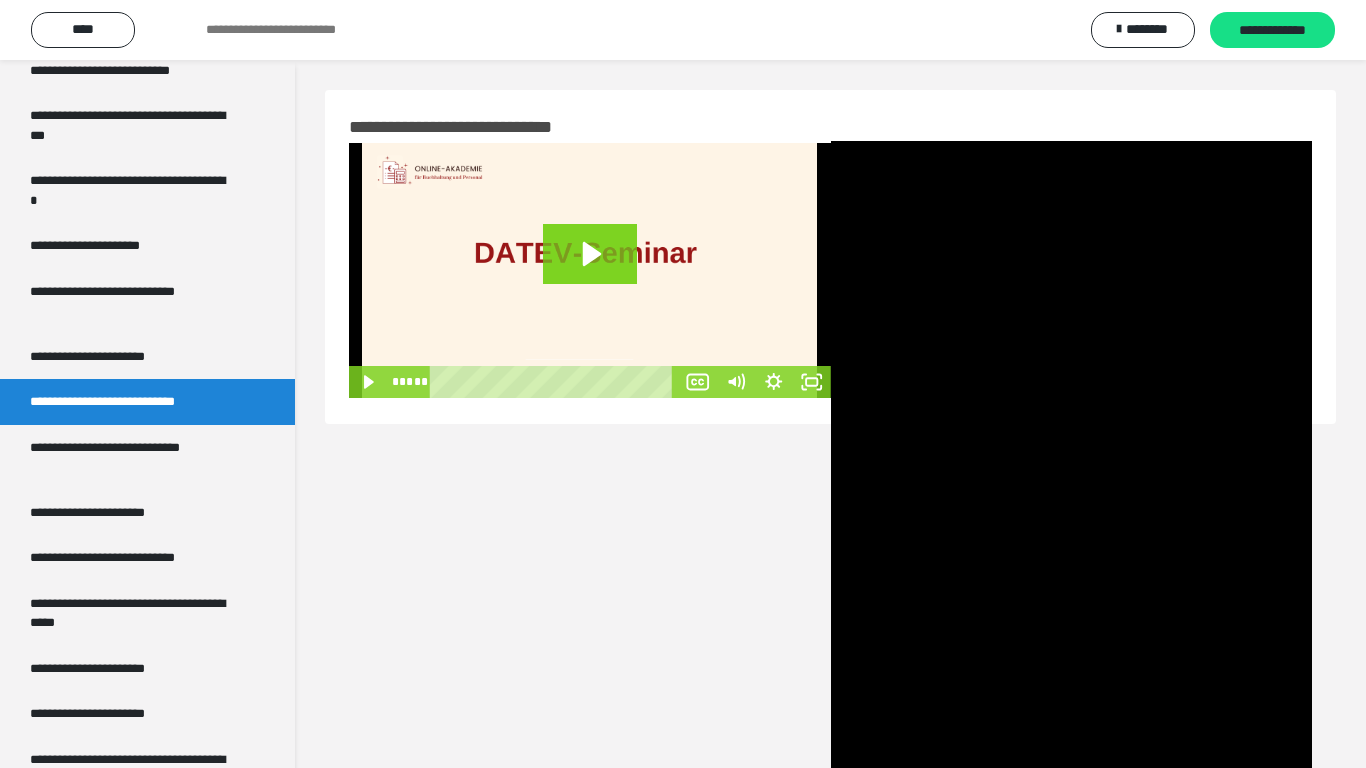 type 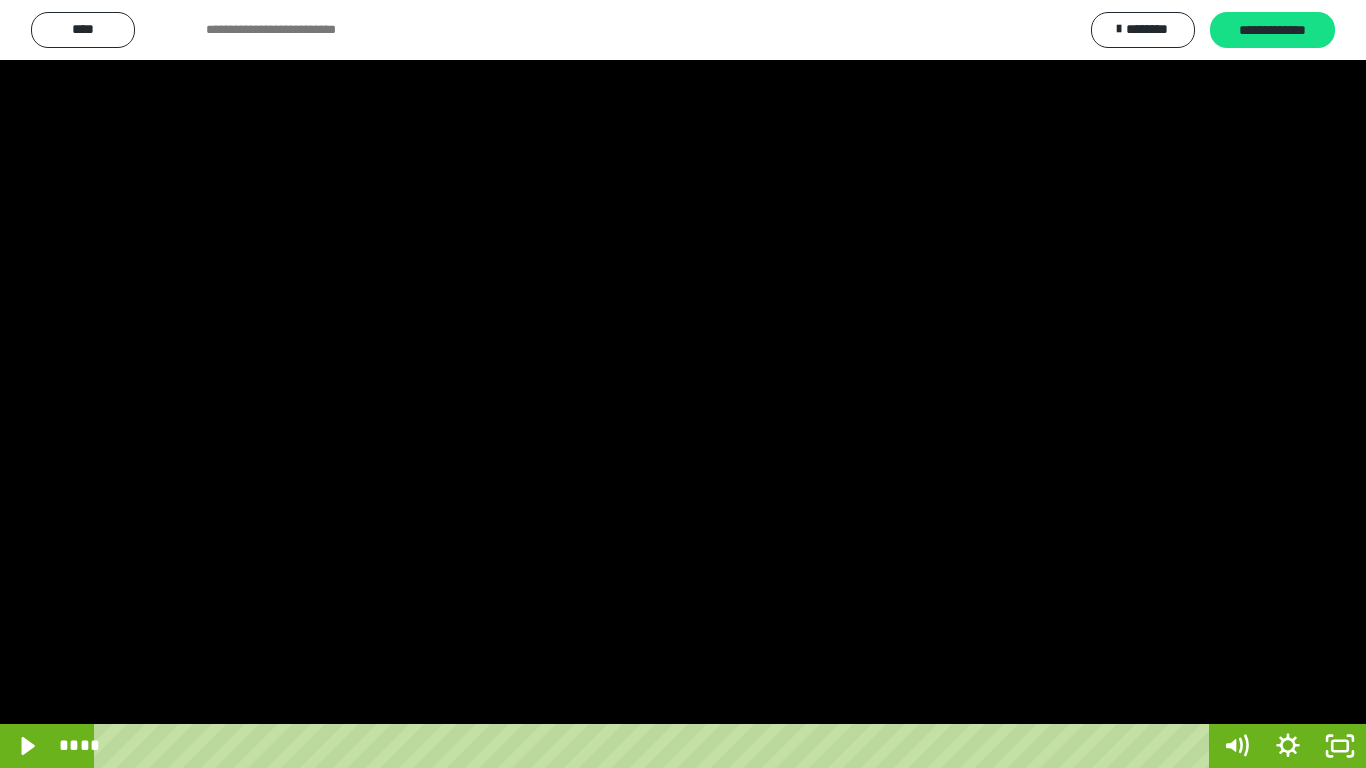 click at bounding box center (683, 384) 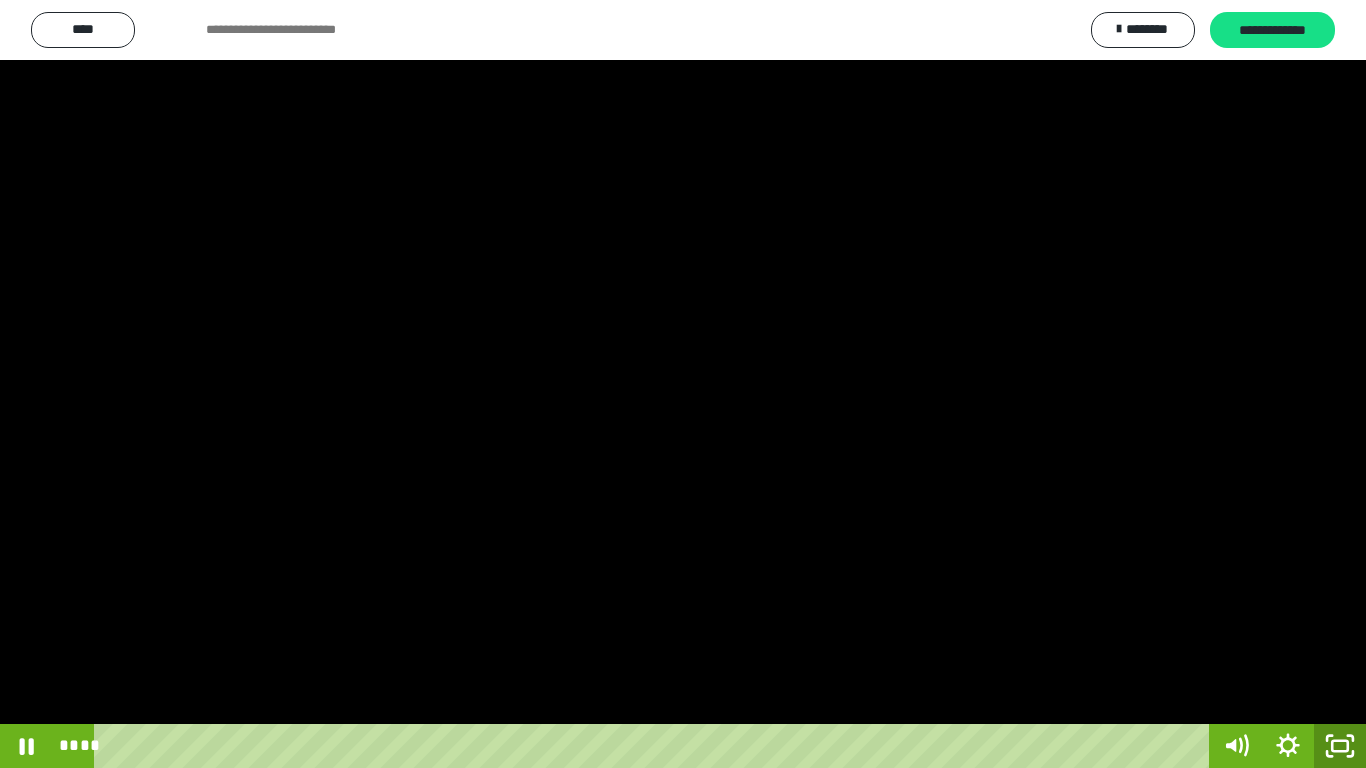 click 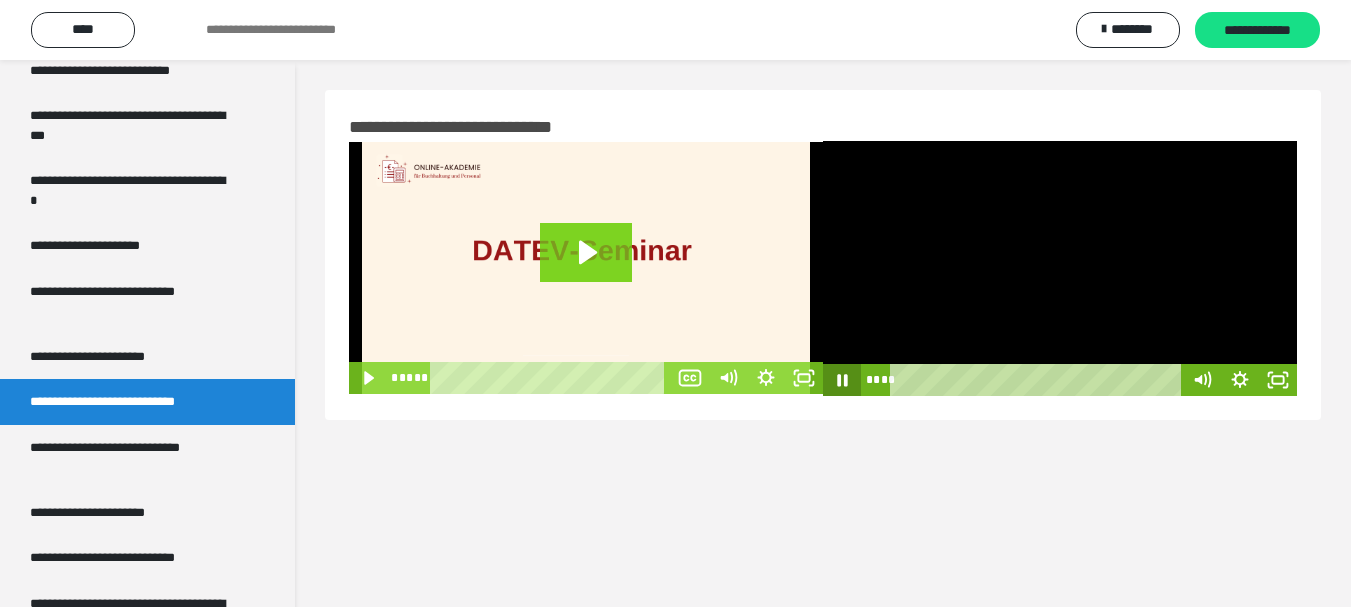 click 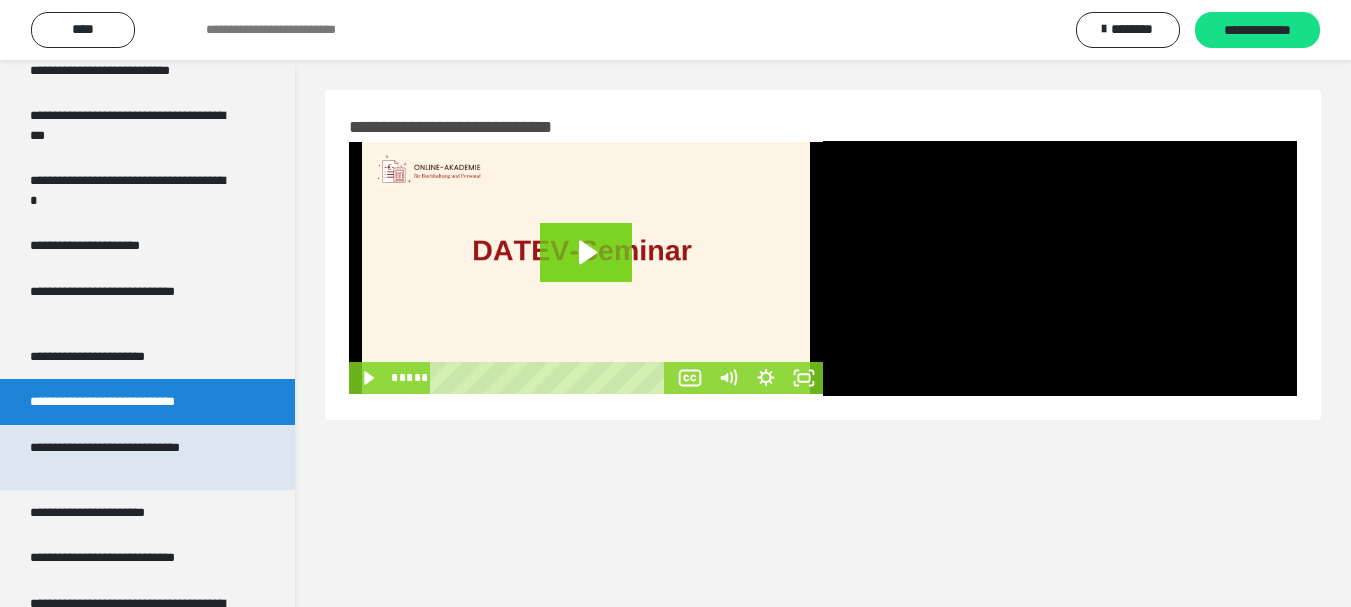 click on "**********" at bounding box center (132, 457) 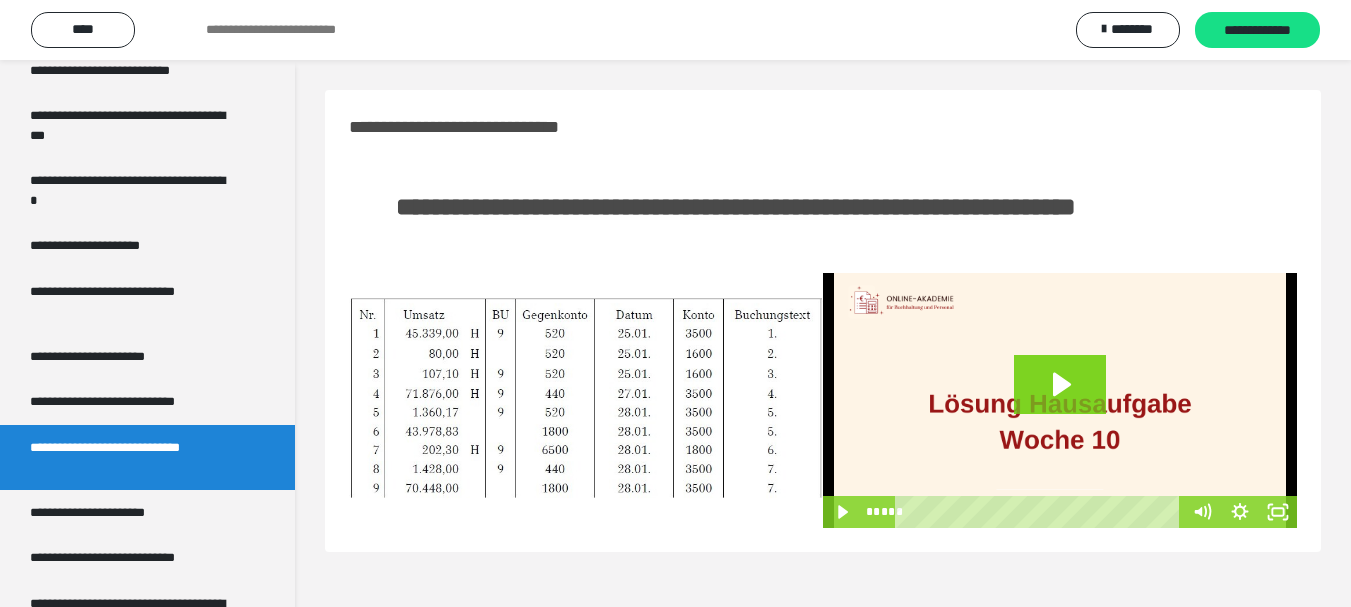 scroll, scrollTop: 60, scrollLeft: 0, axis: vertical 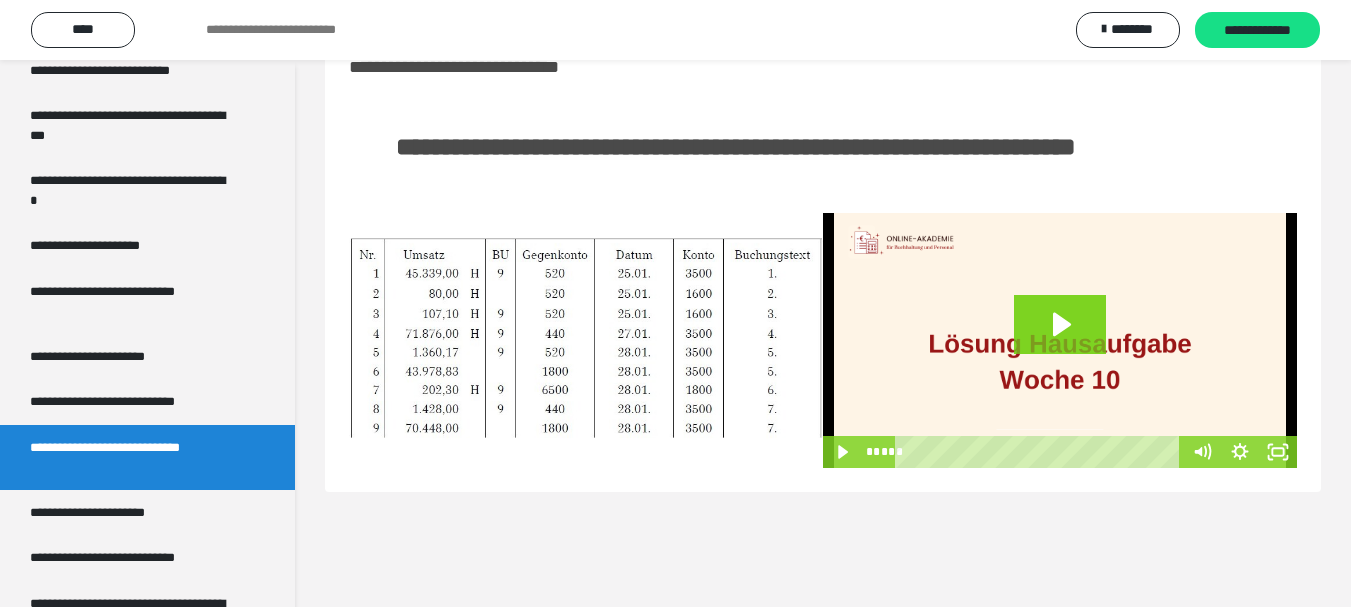 click at bounding box center (586, 341) 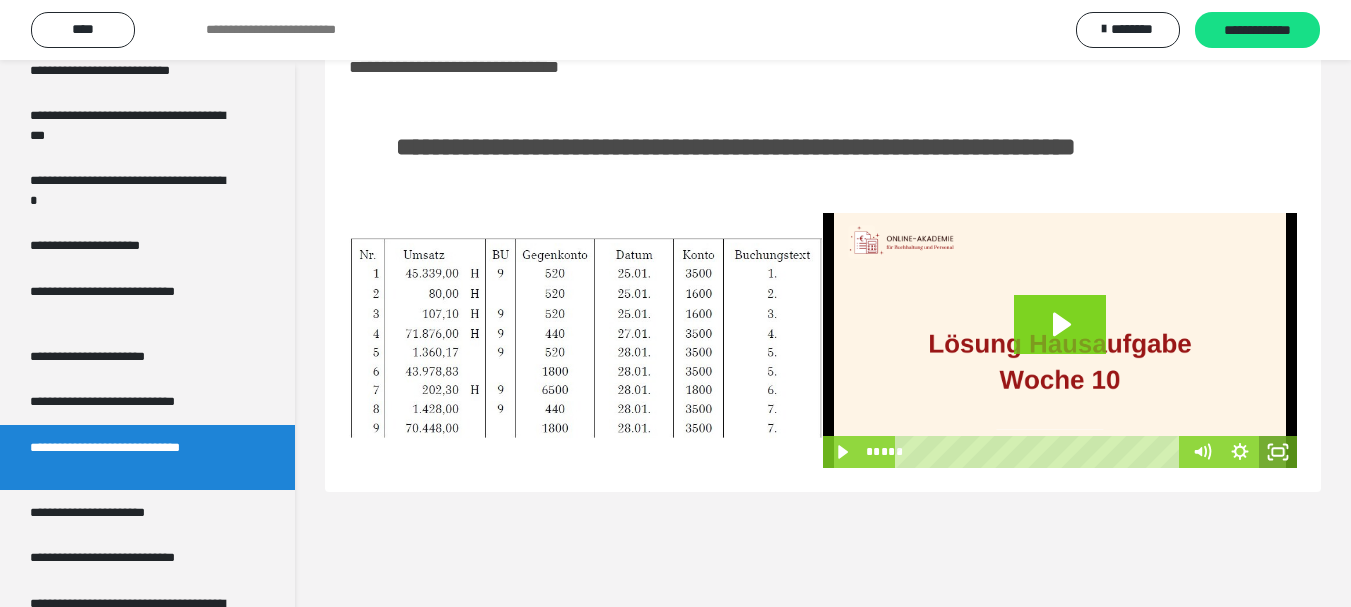 click 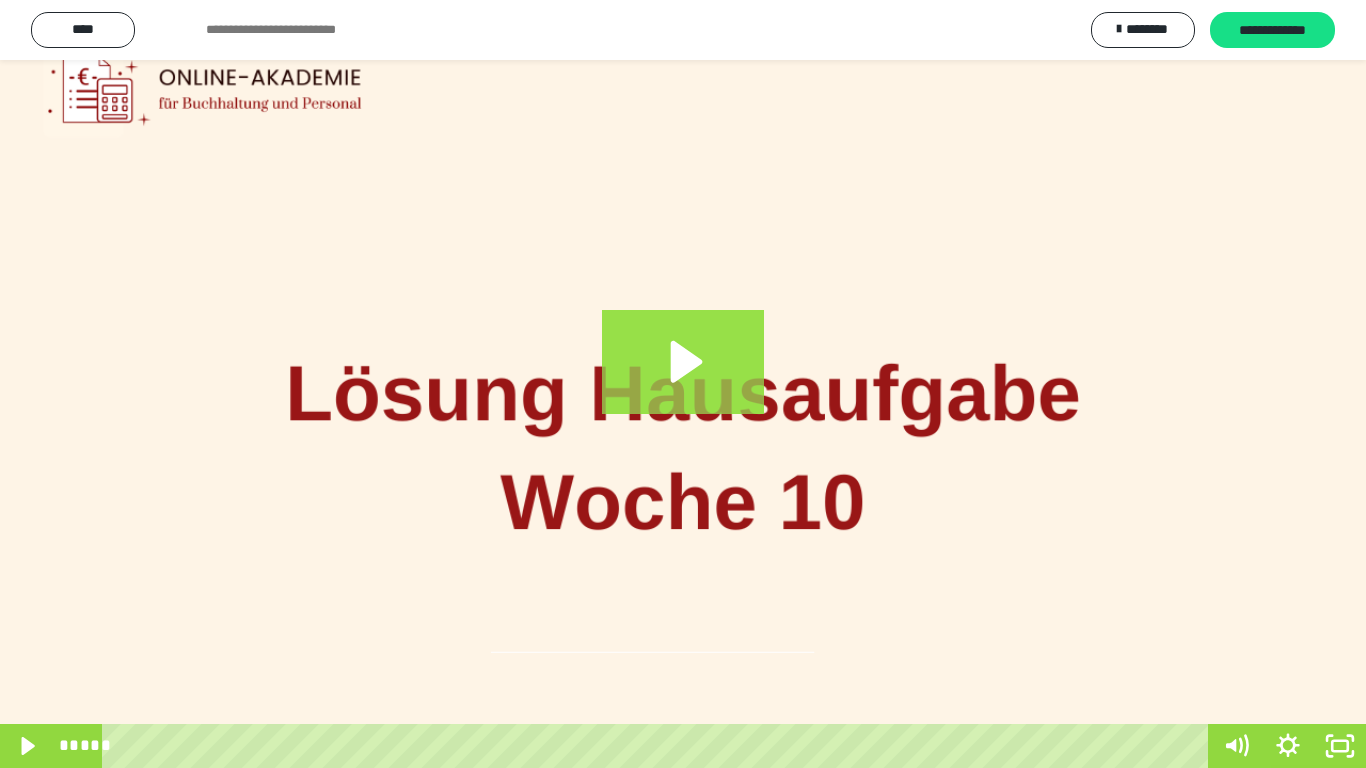 click 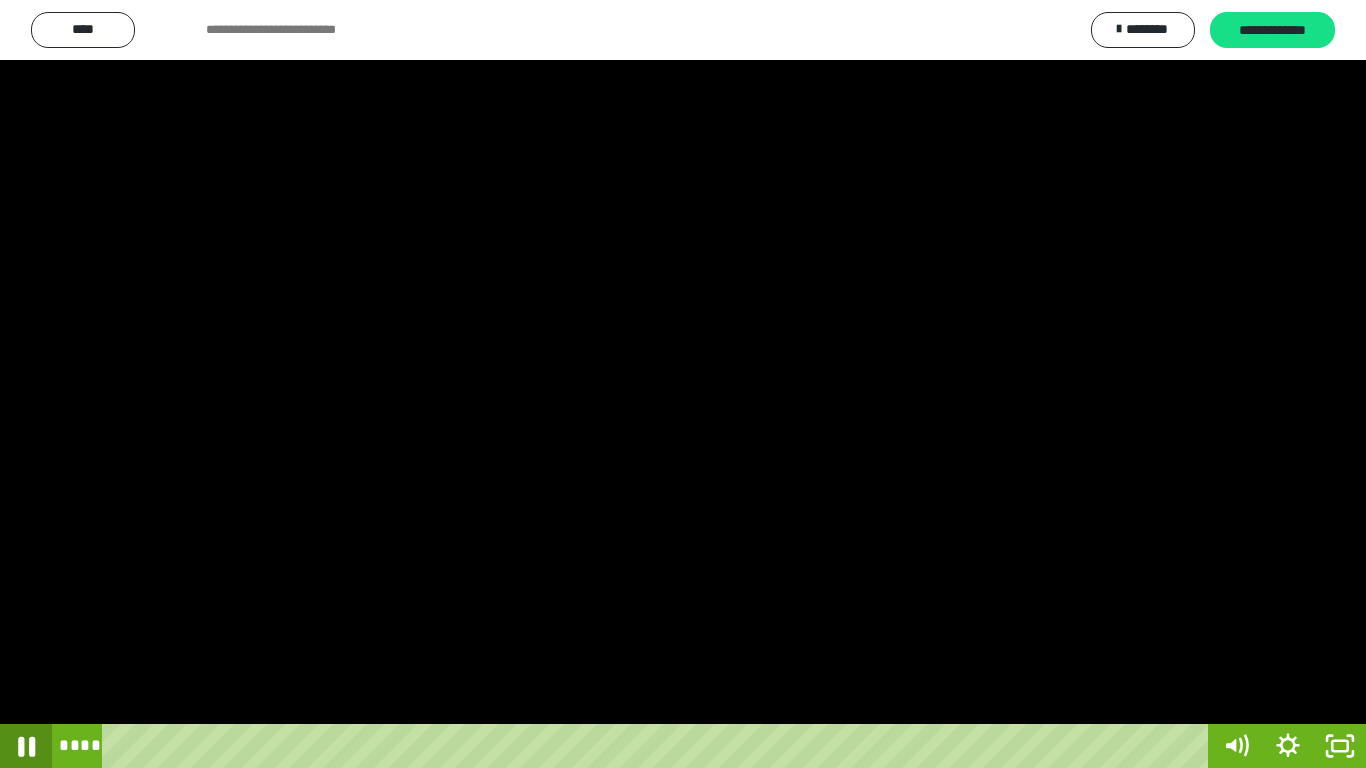 click 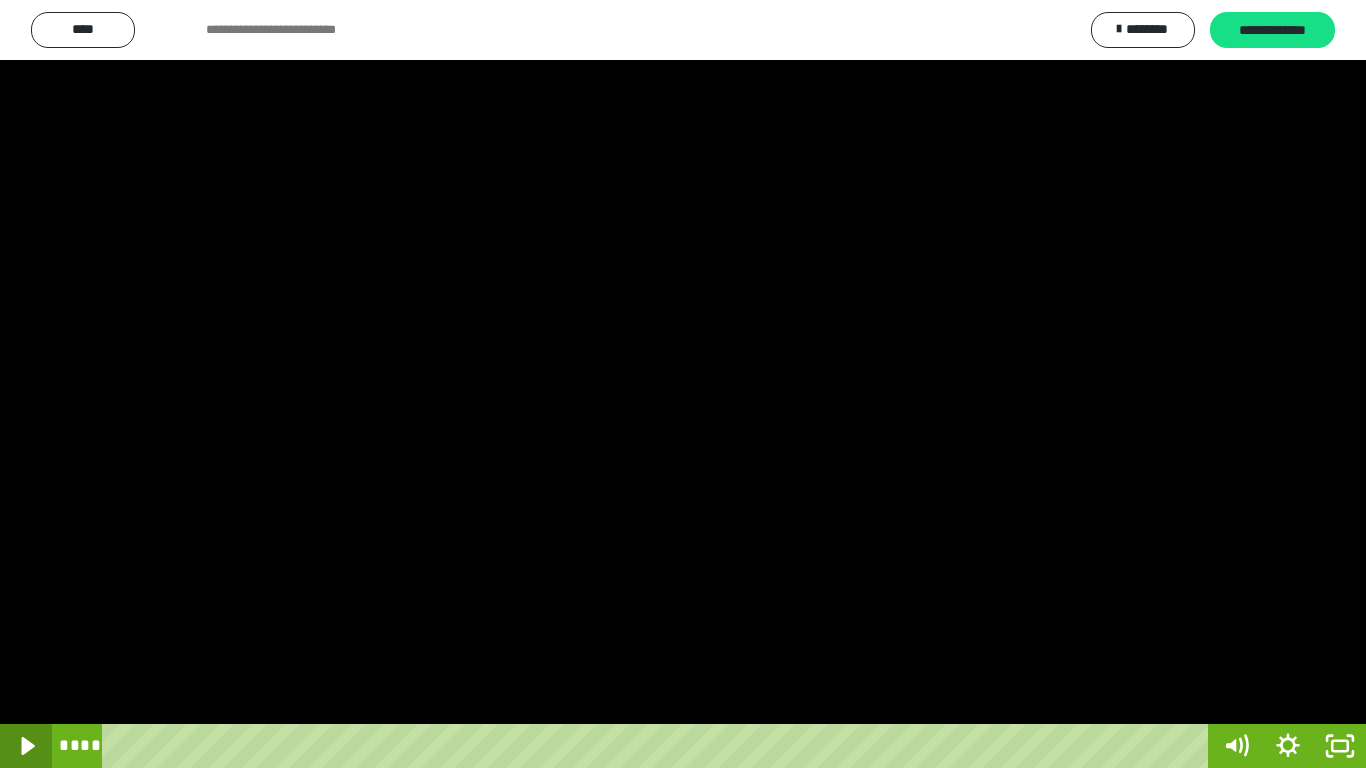 click 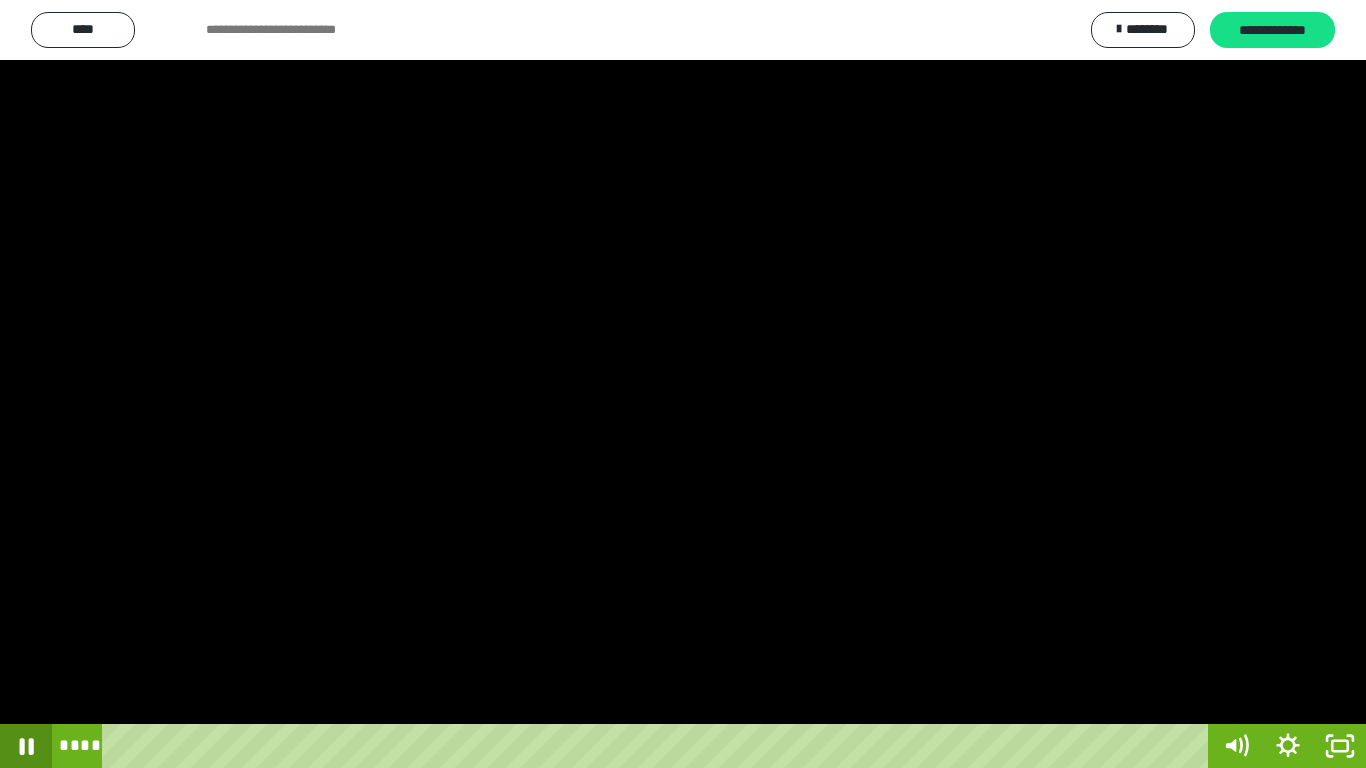click 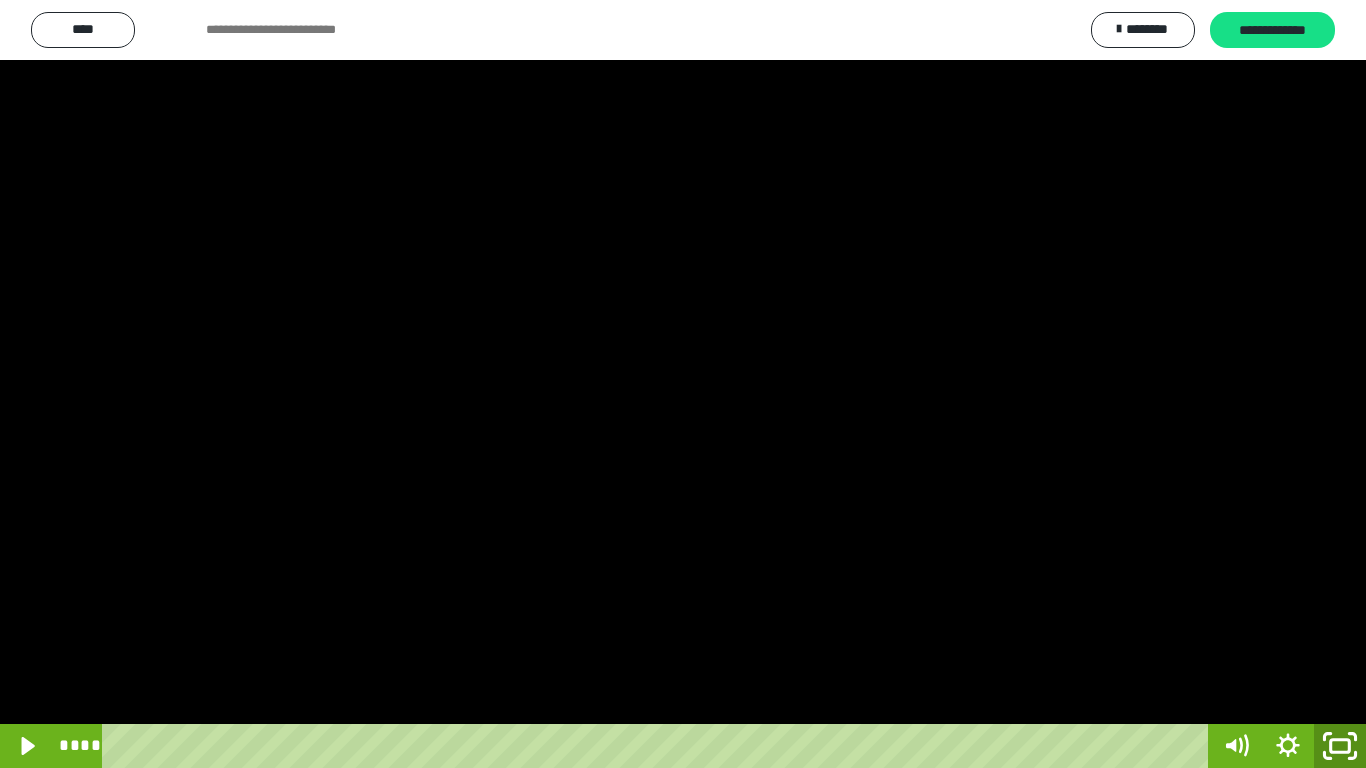 click 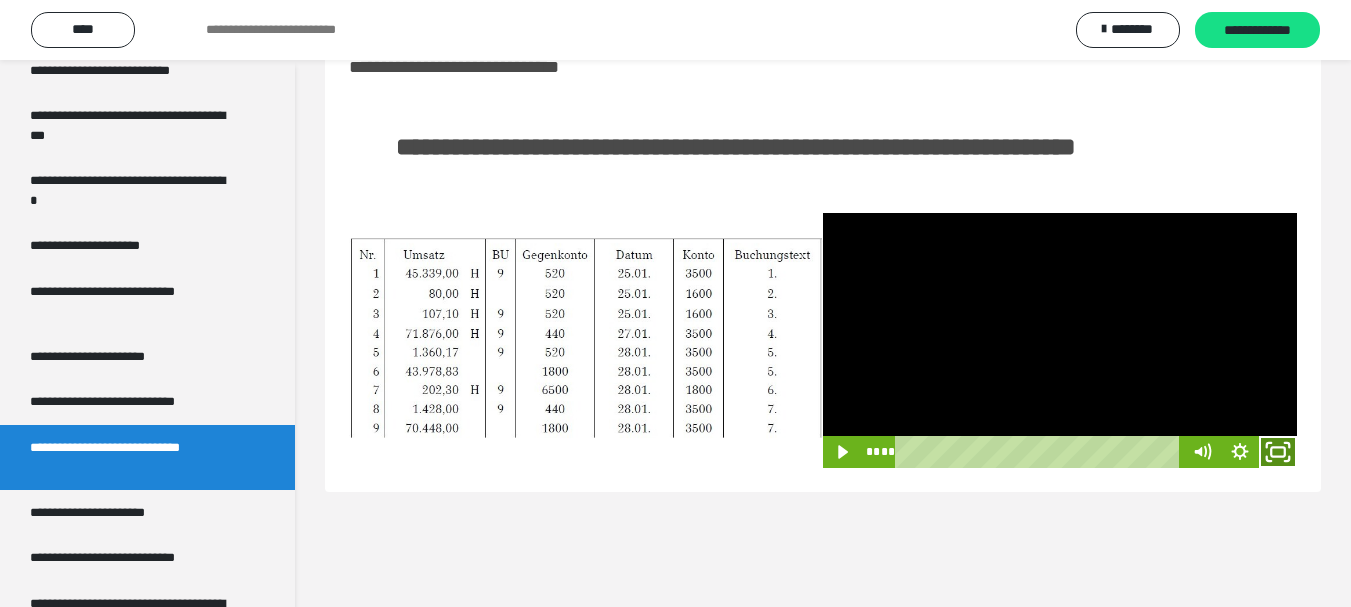 click 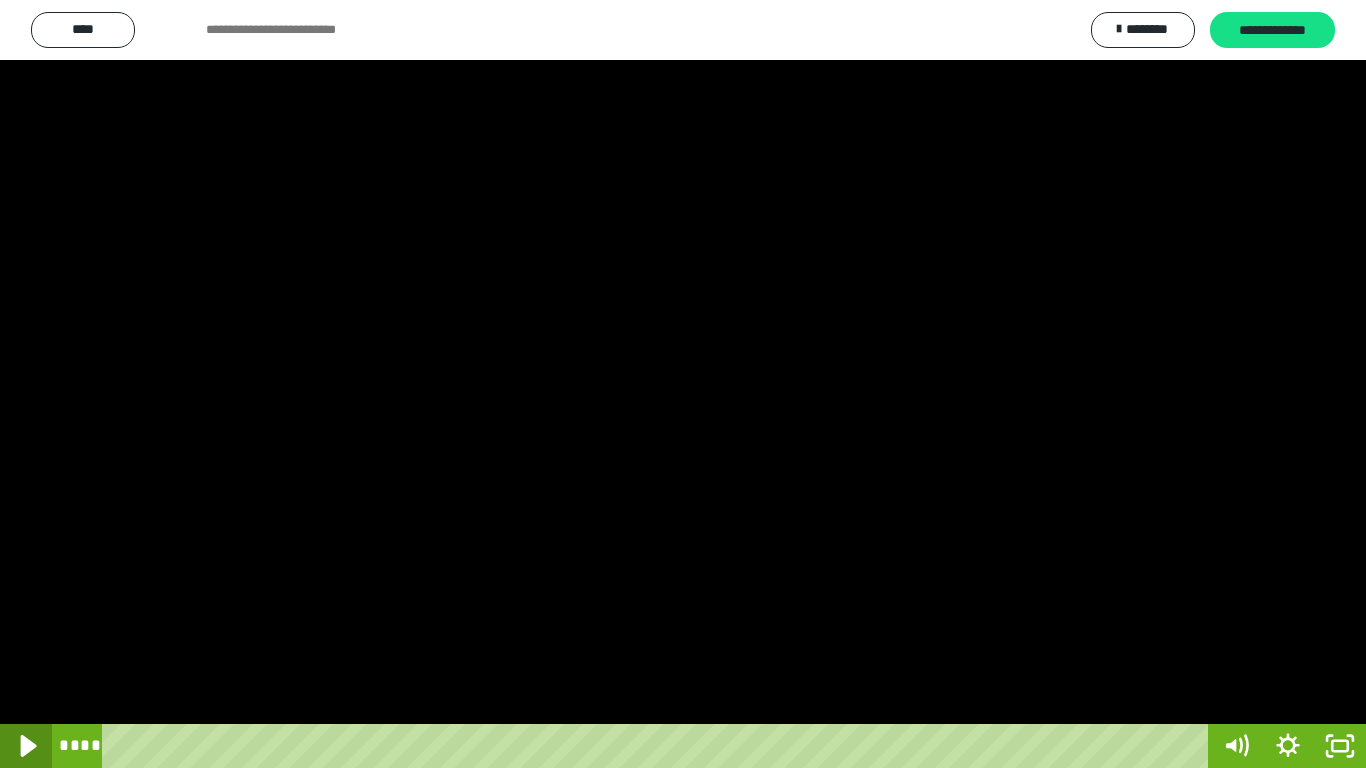 click 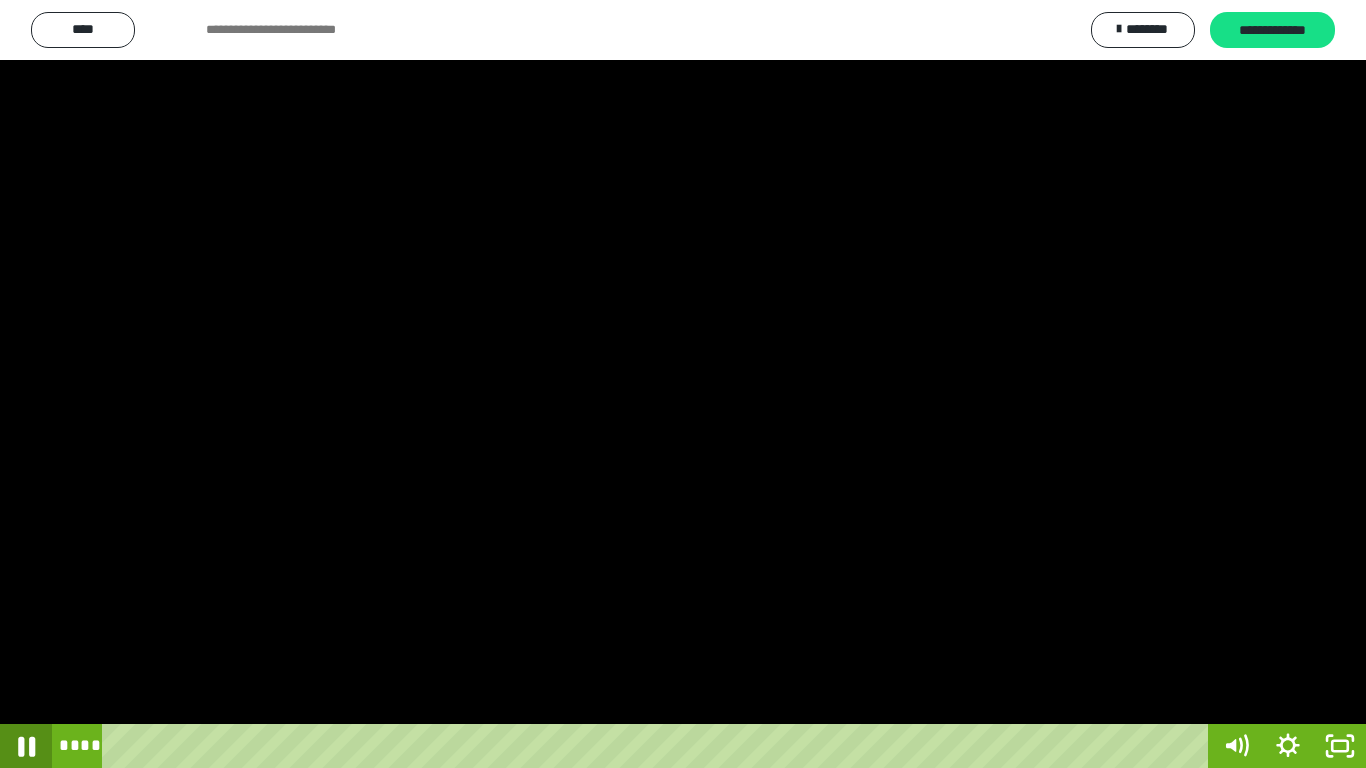 click 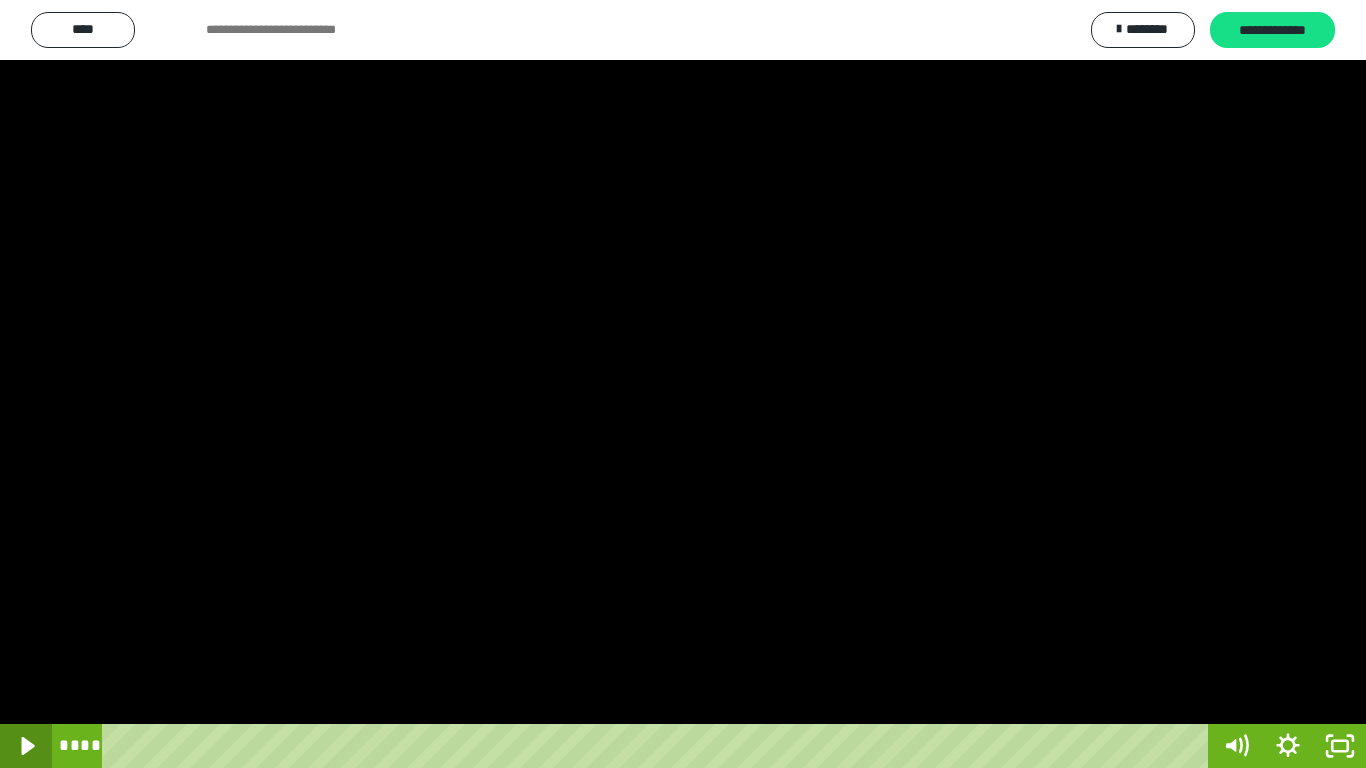 click 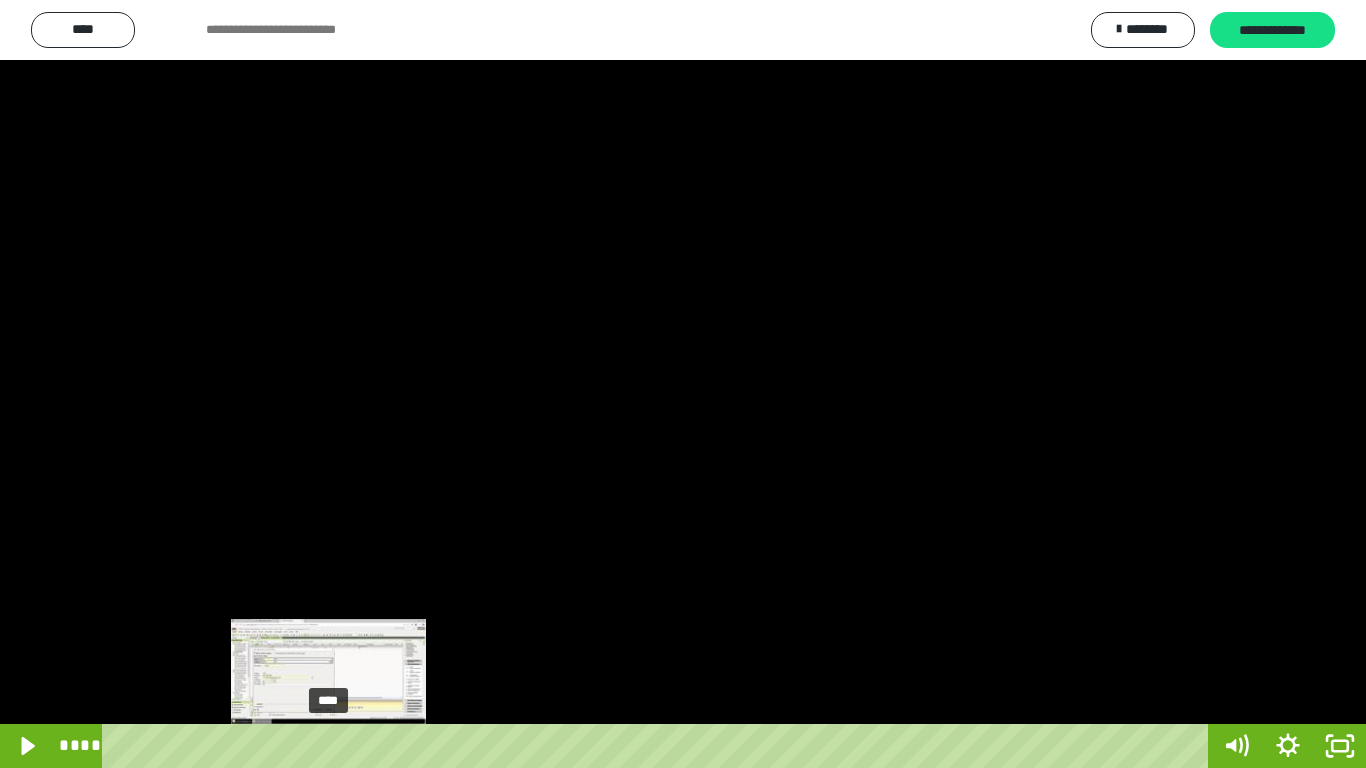 click on "****" at bounding box center (659, 746) 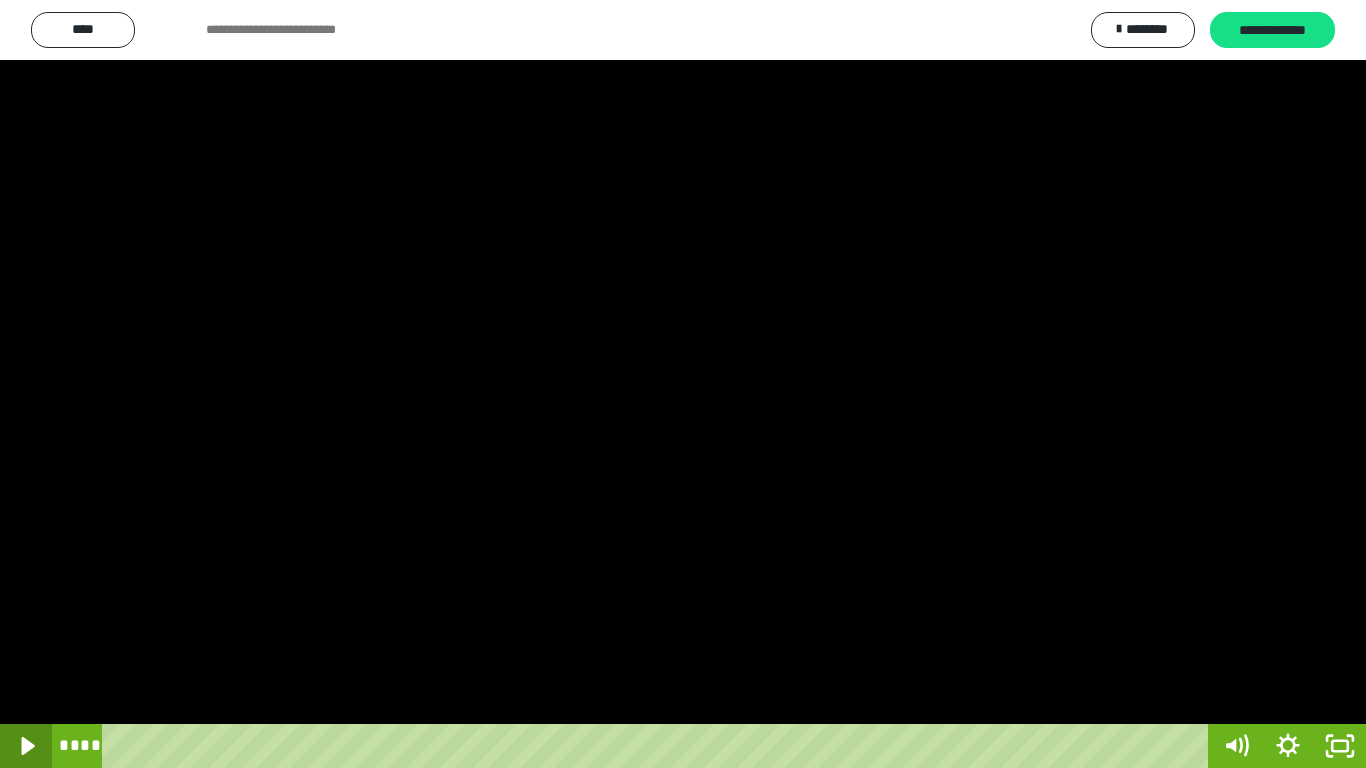 click 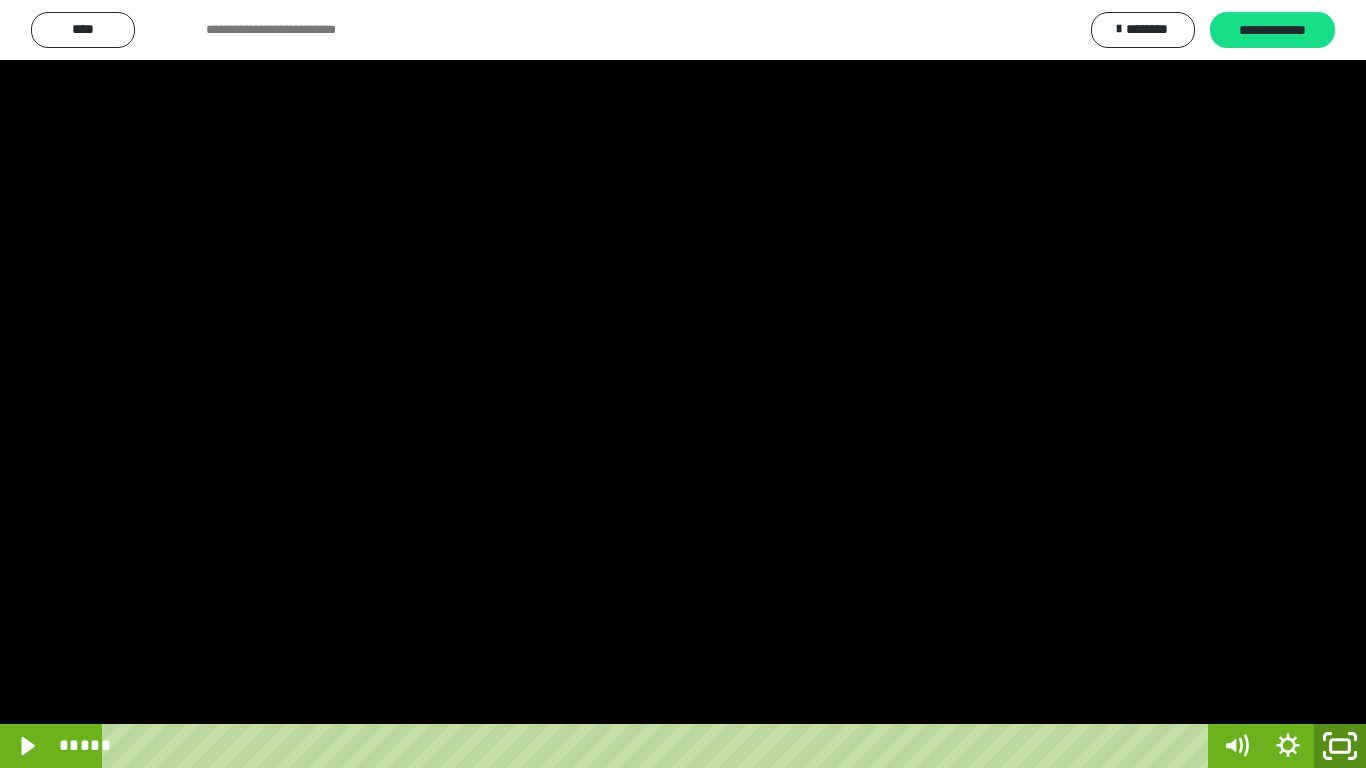 click 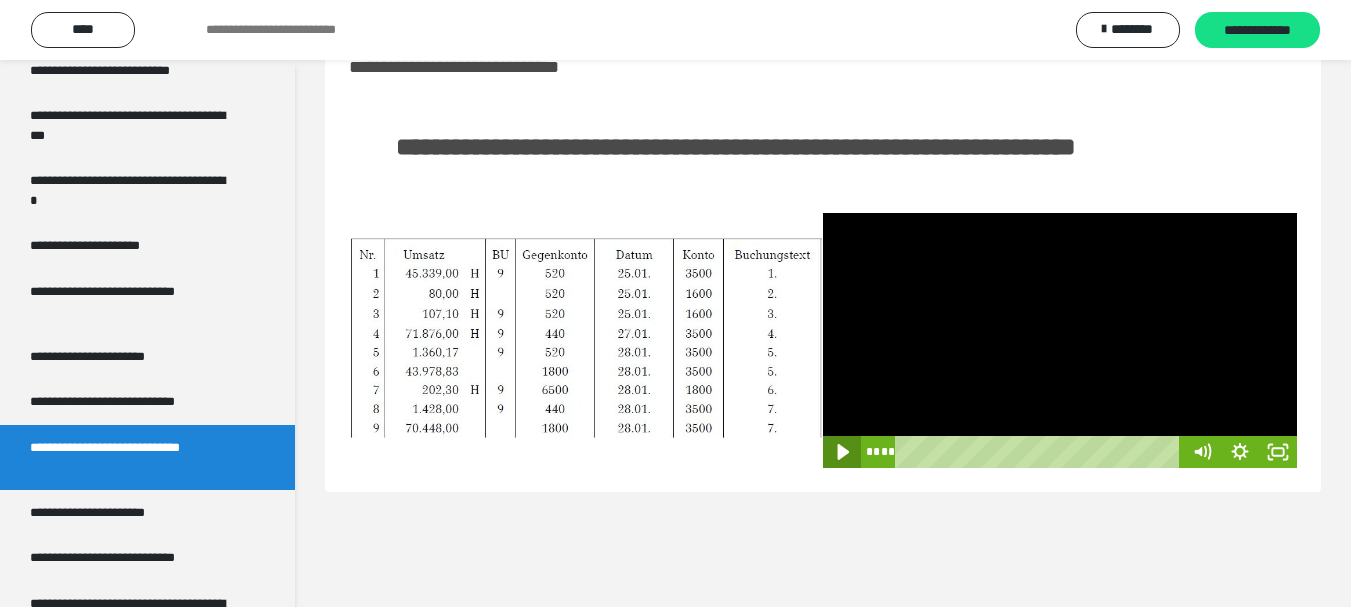 click 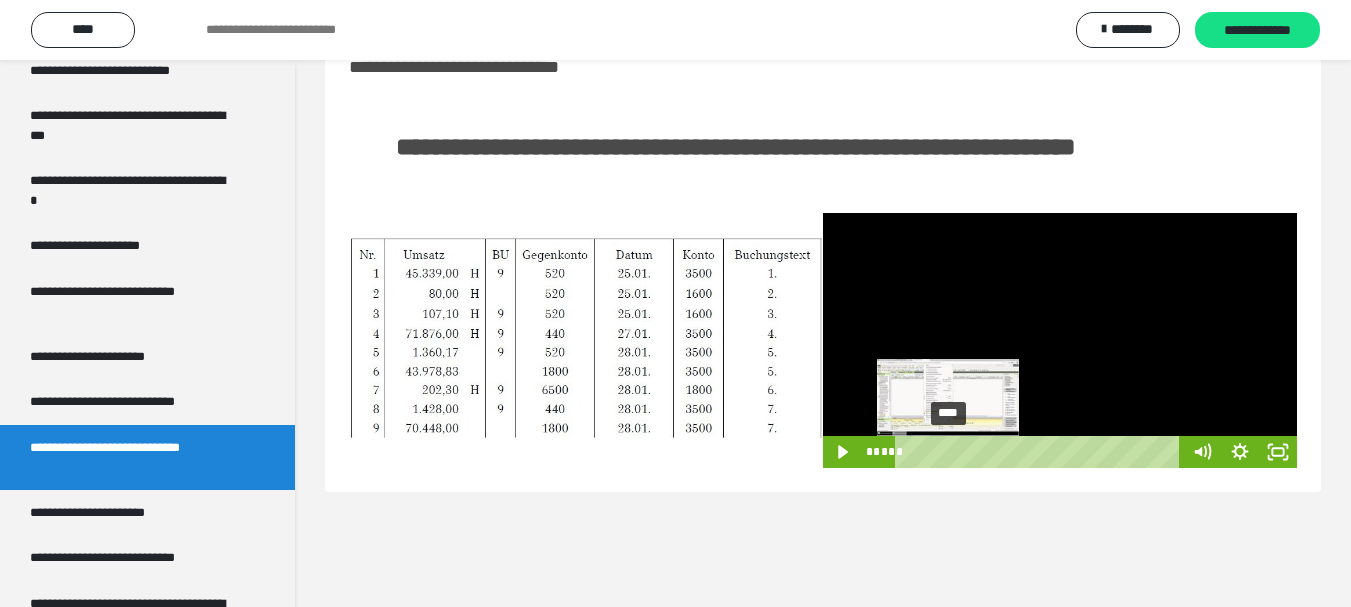 click on "****" at bounding box center (1042, 452) 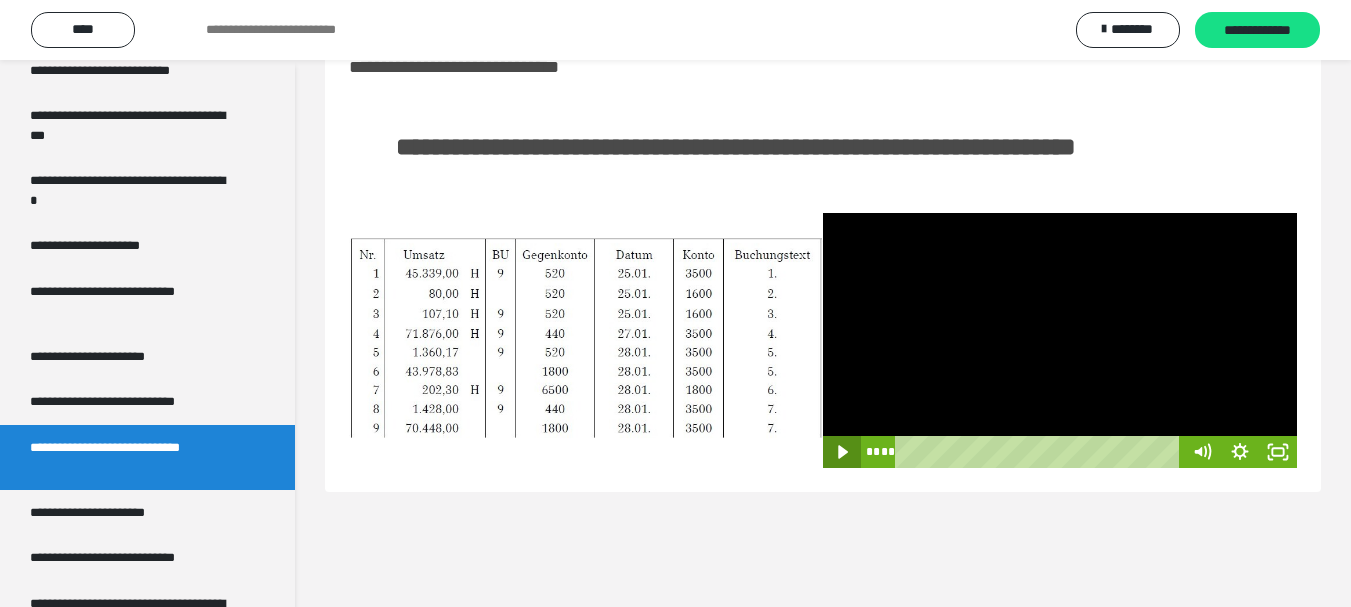 click 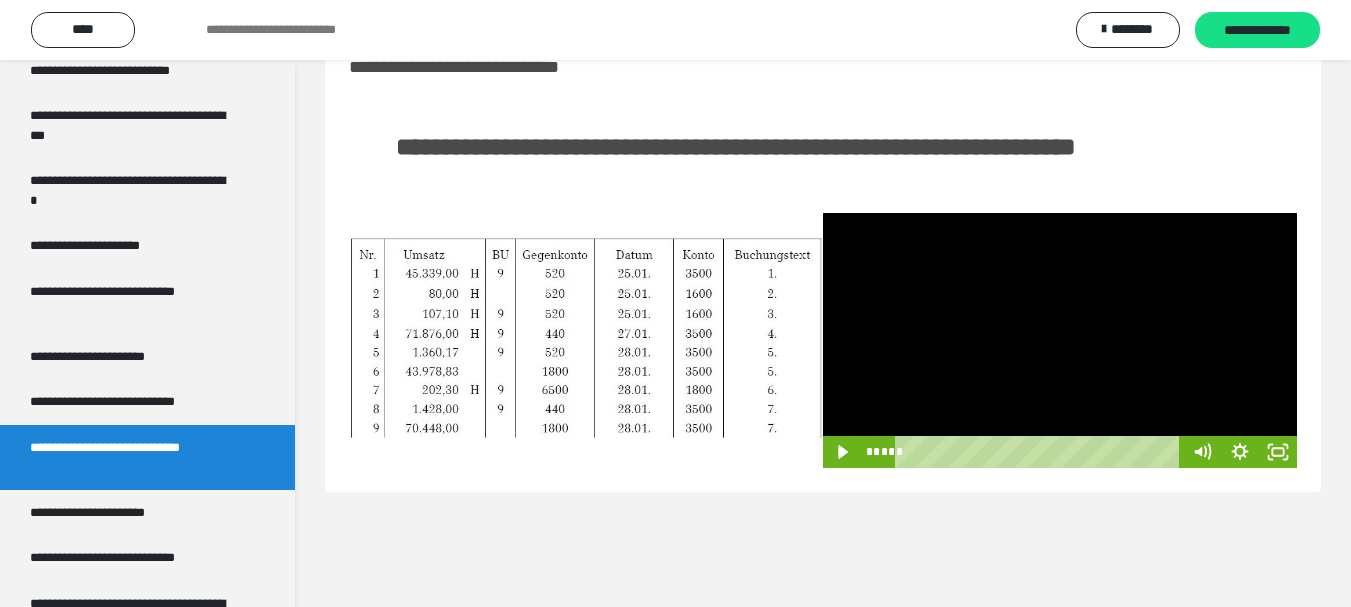 click on "**********" at bounding box center [823, 303] 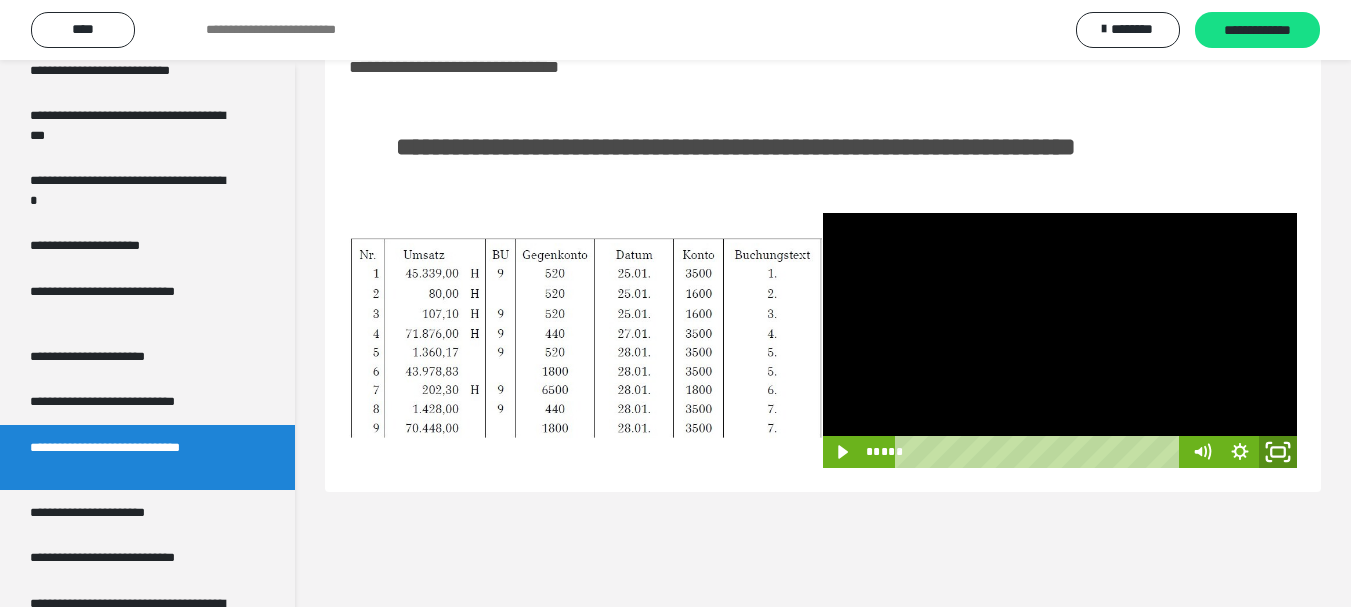 click 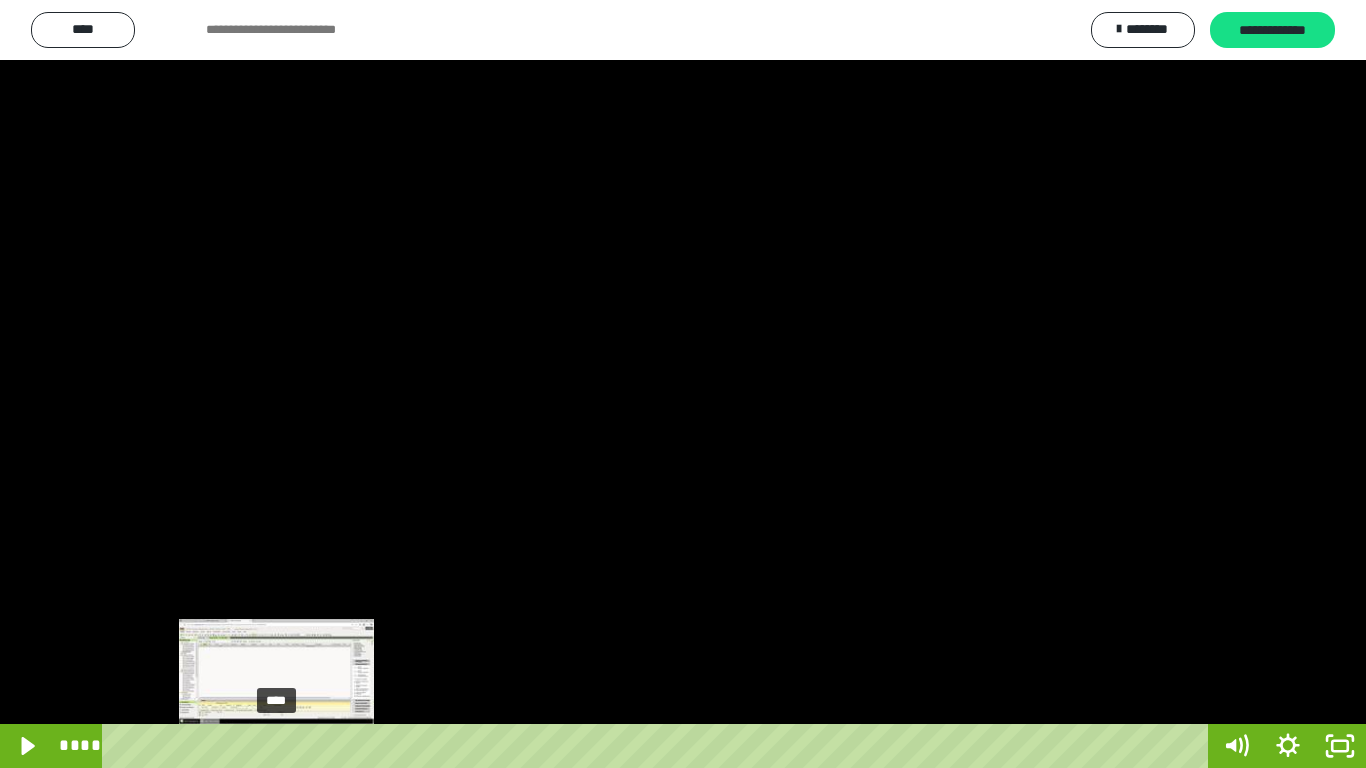 click on "****" at bounding box center (659, 746) 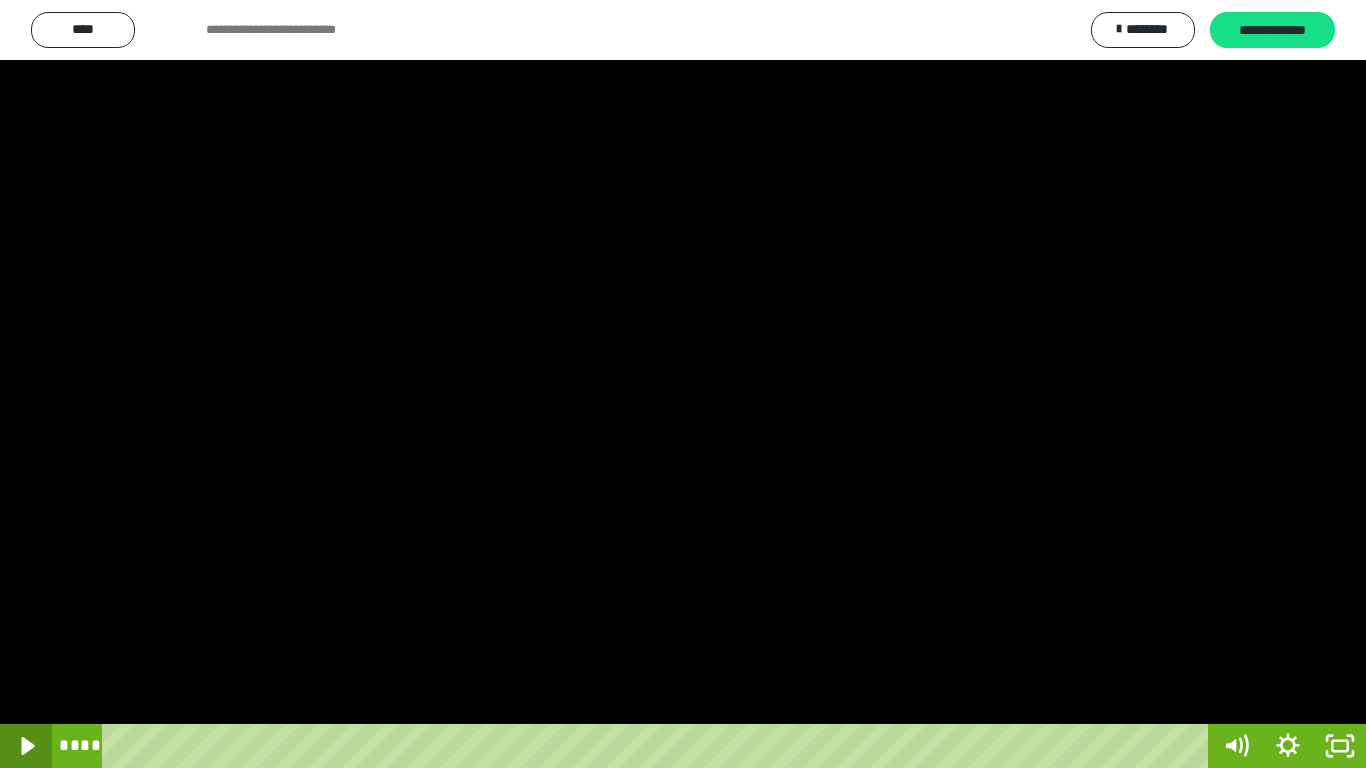 click 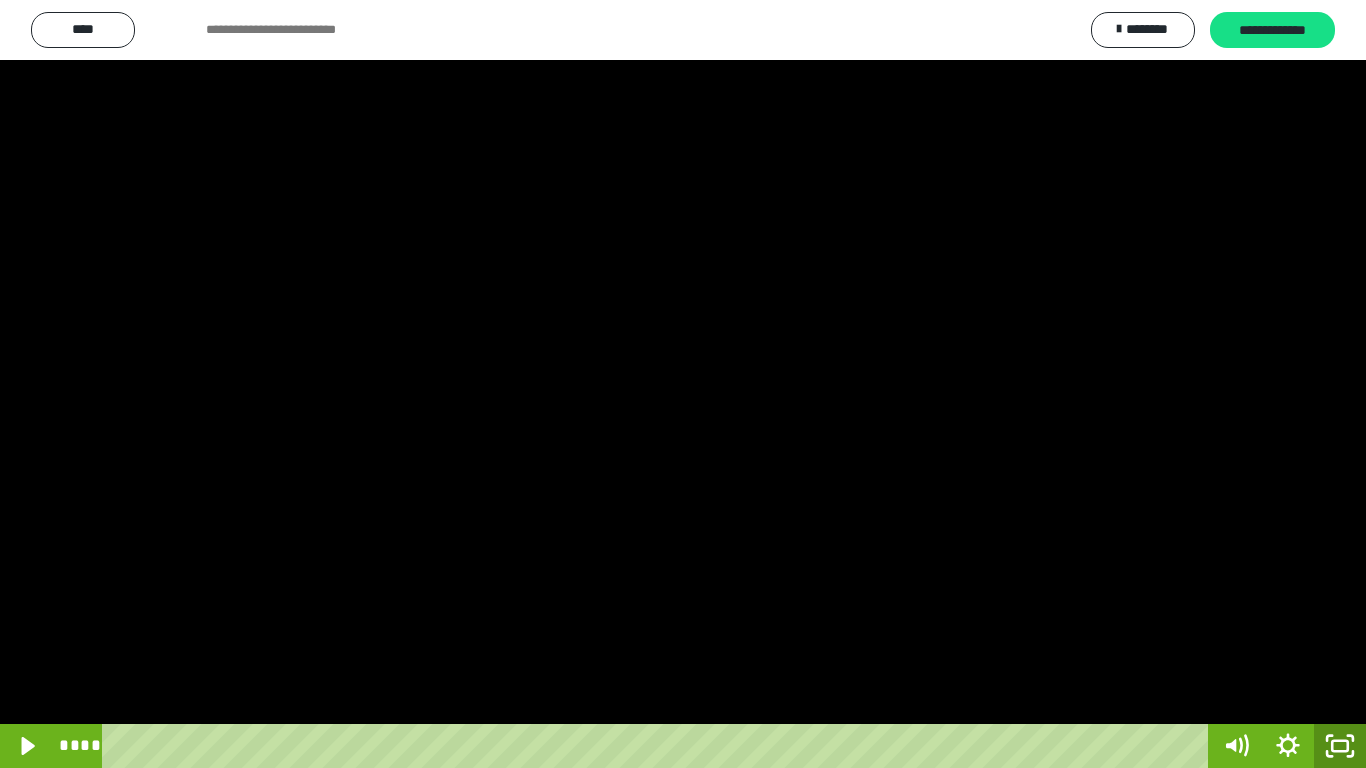 click 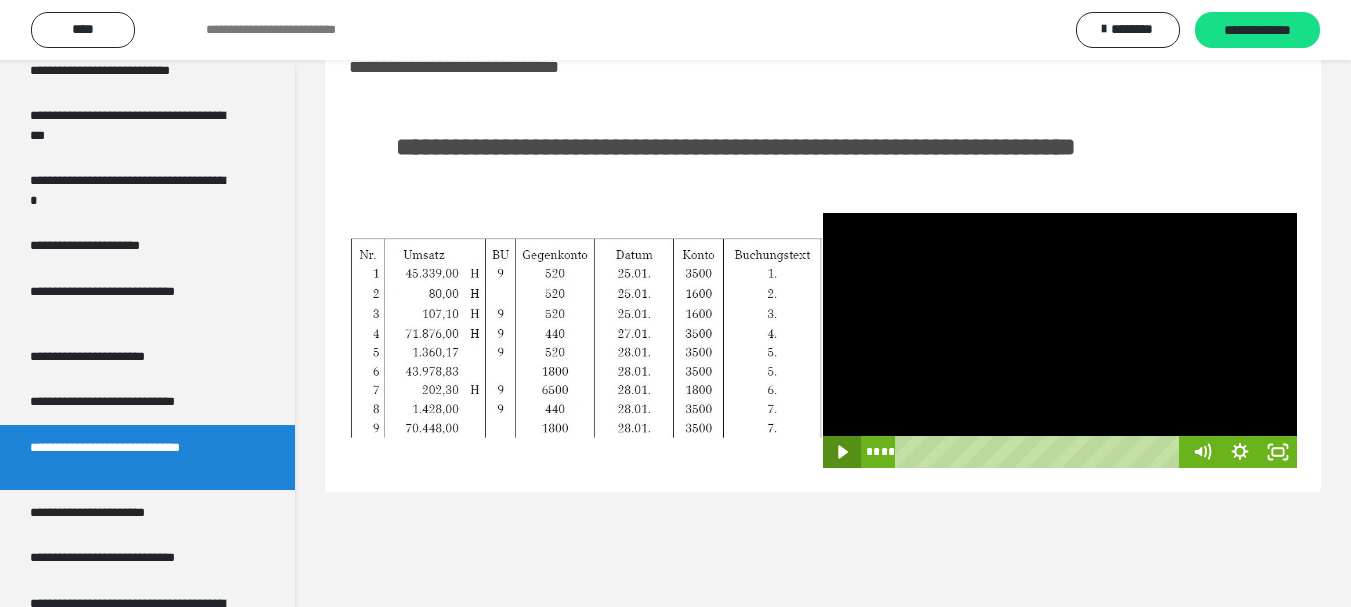 click 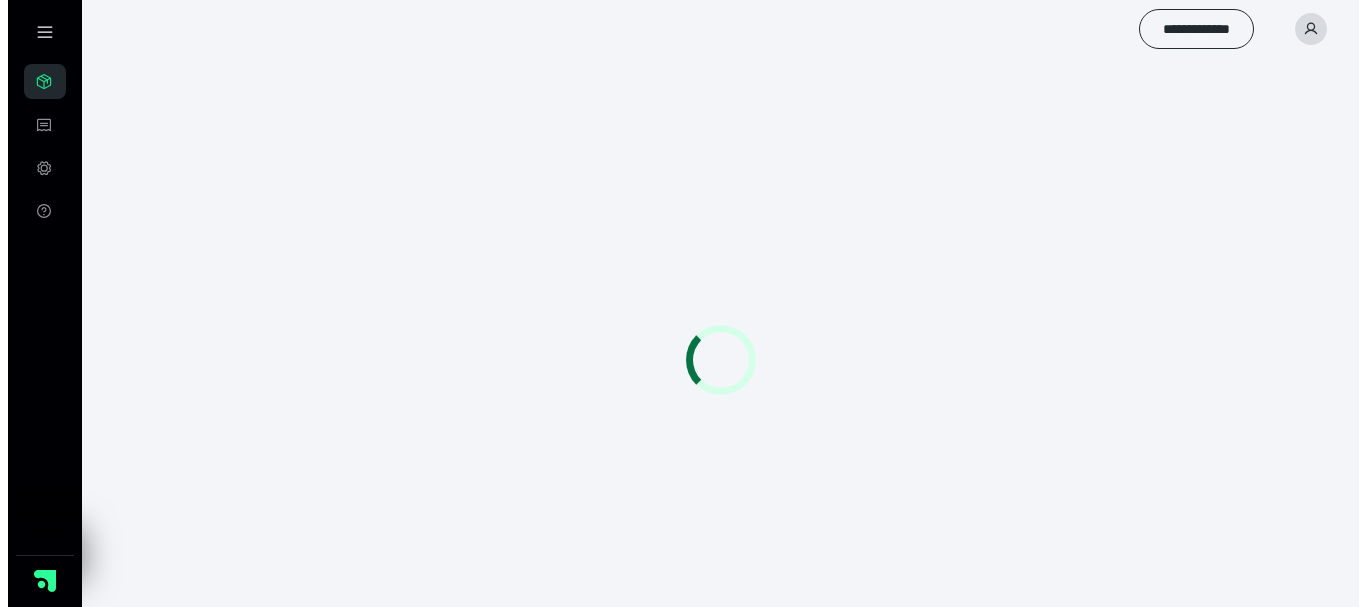 scroll, scrollTop: 0, scrollLeft: 0, axis: both 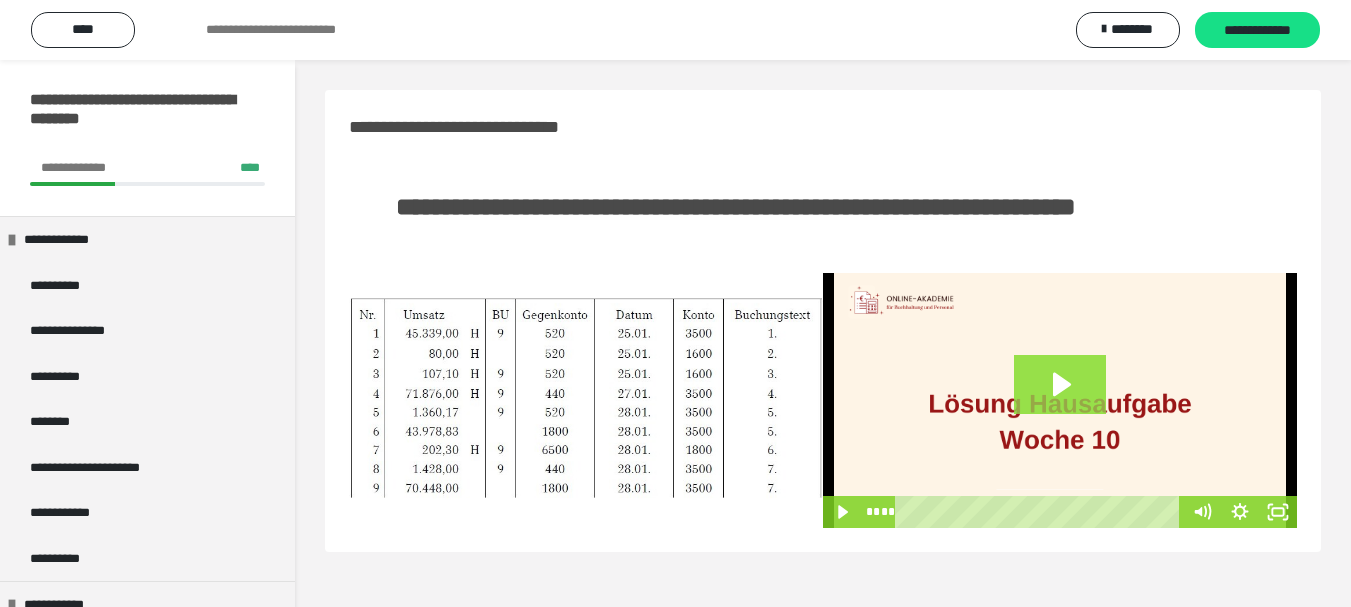 click 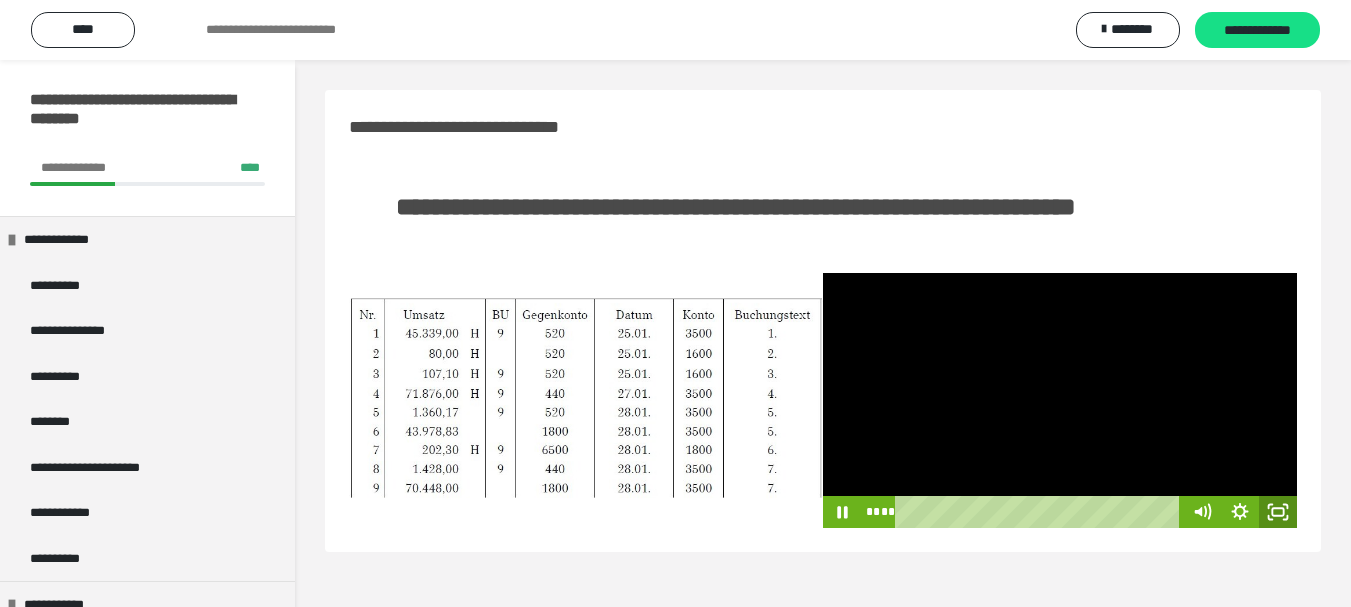 click 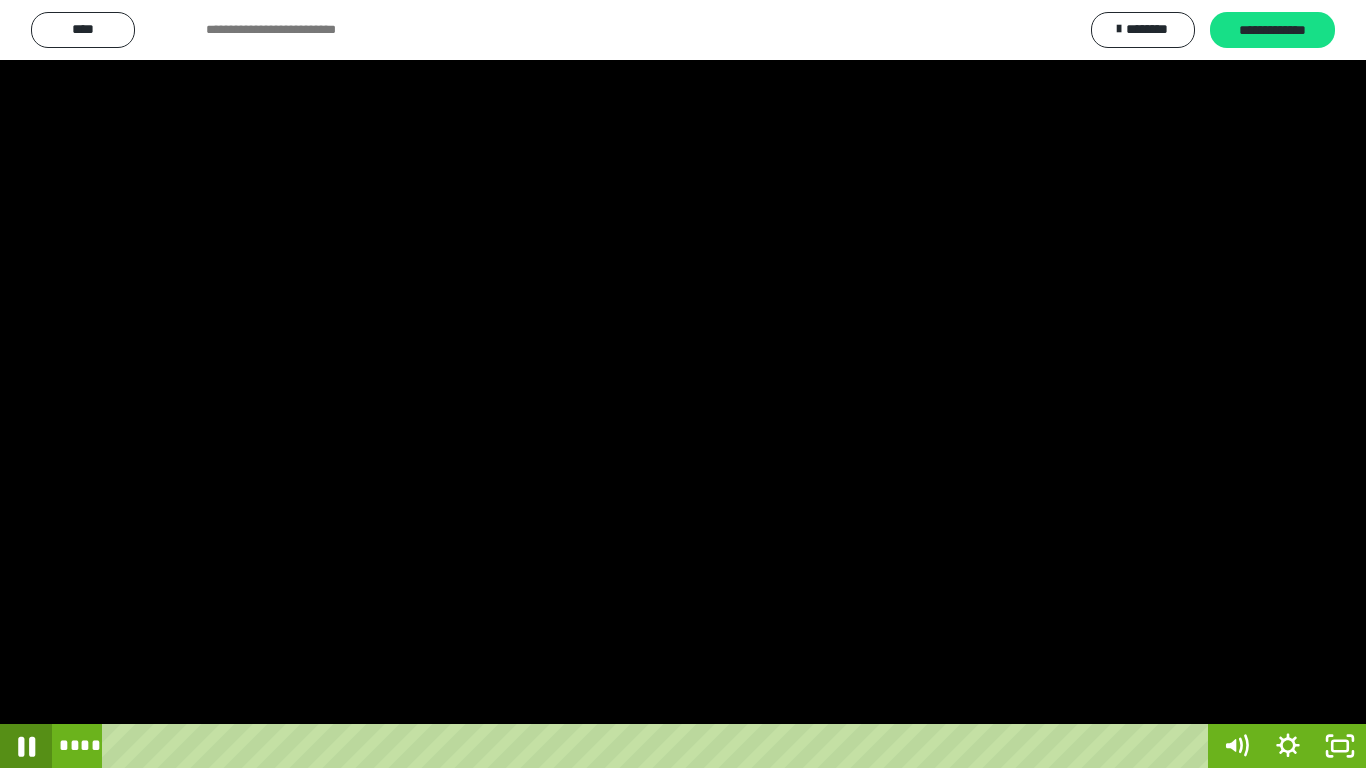 click 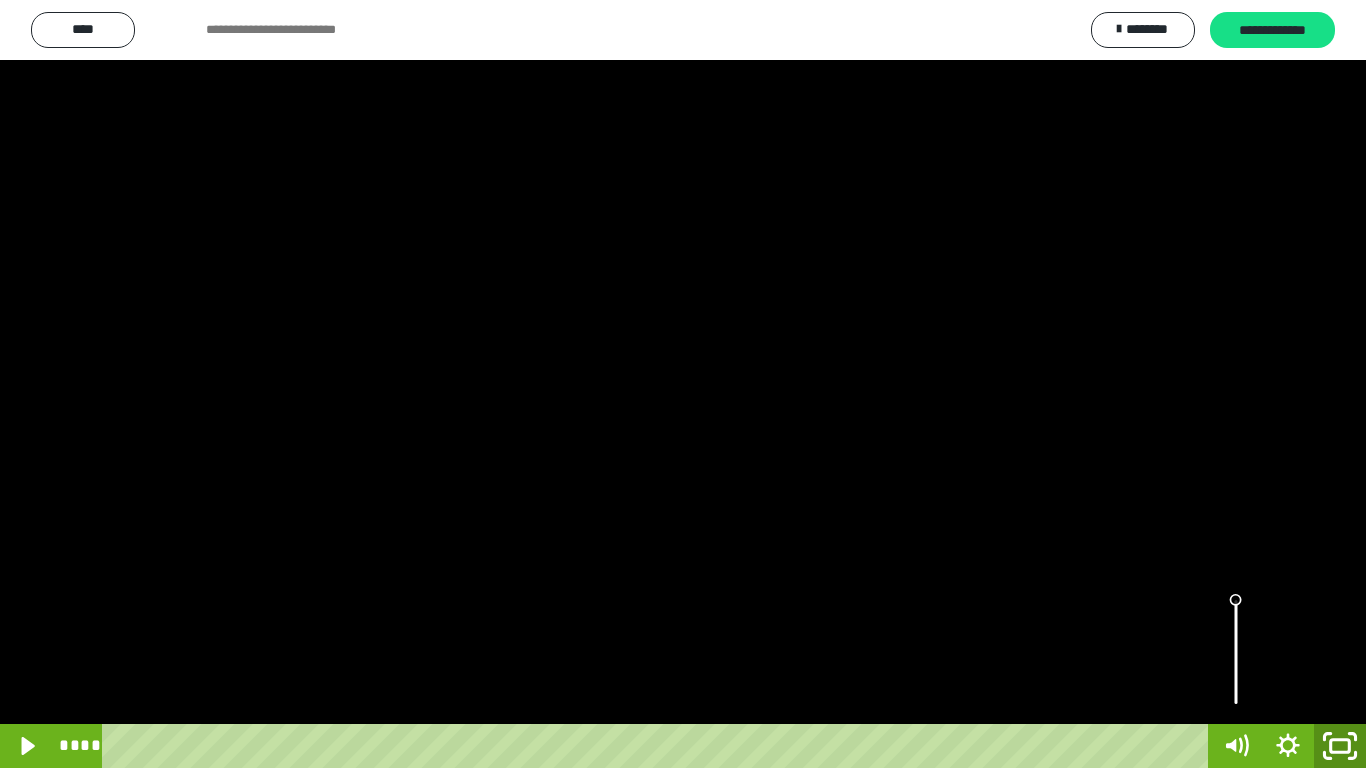 click 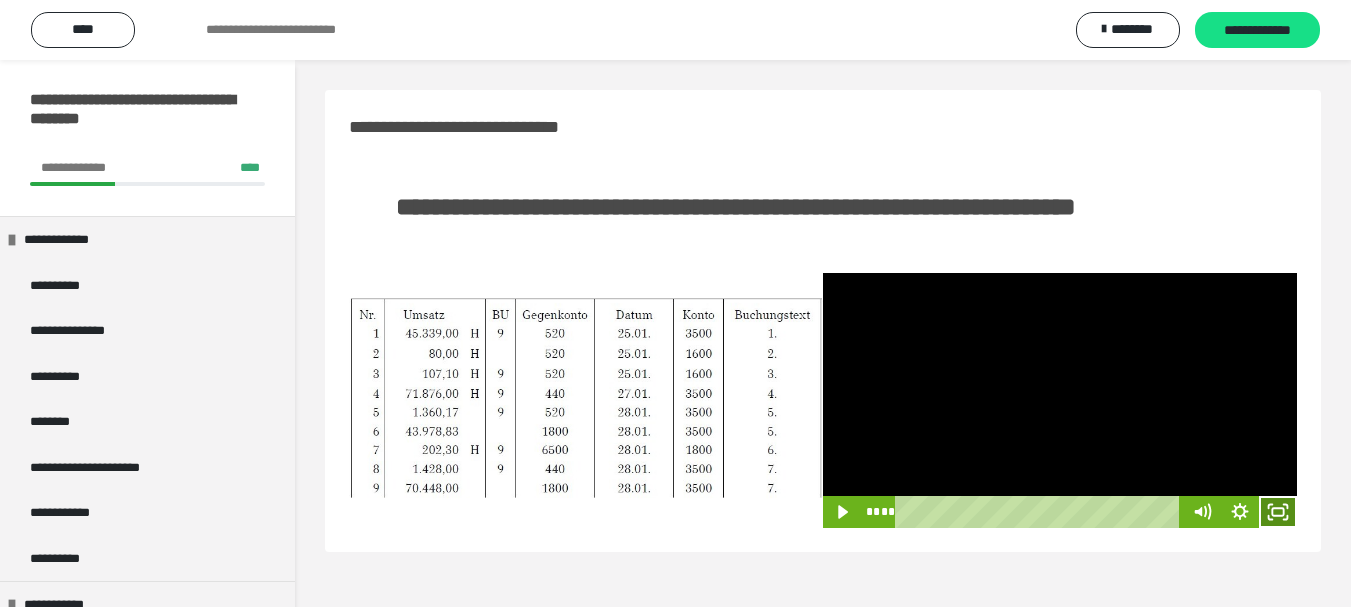 click 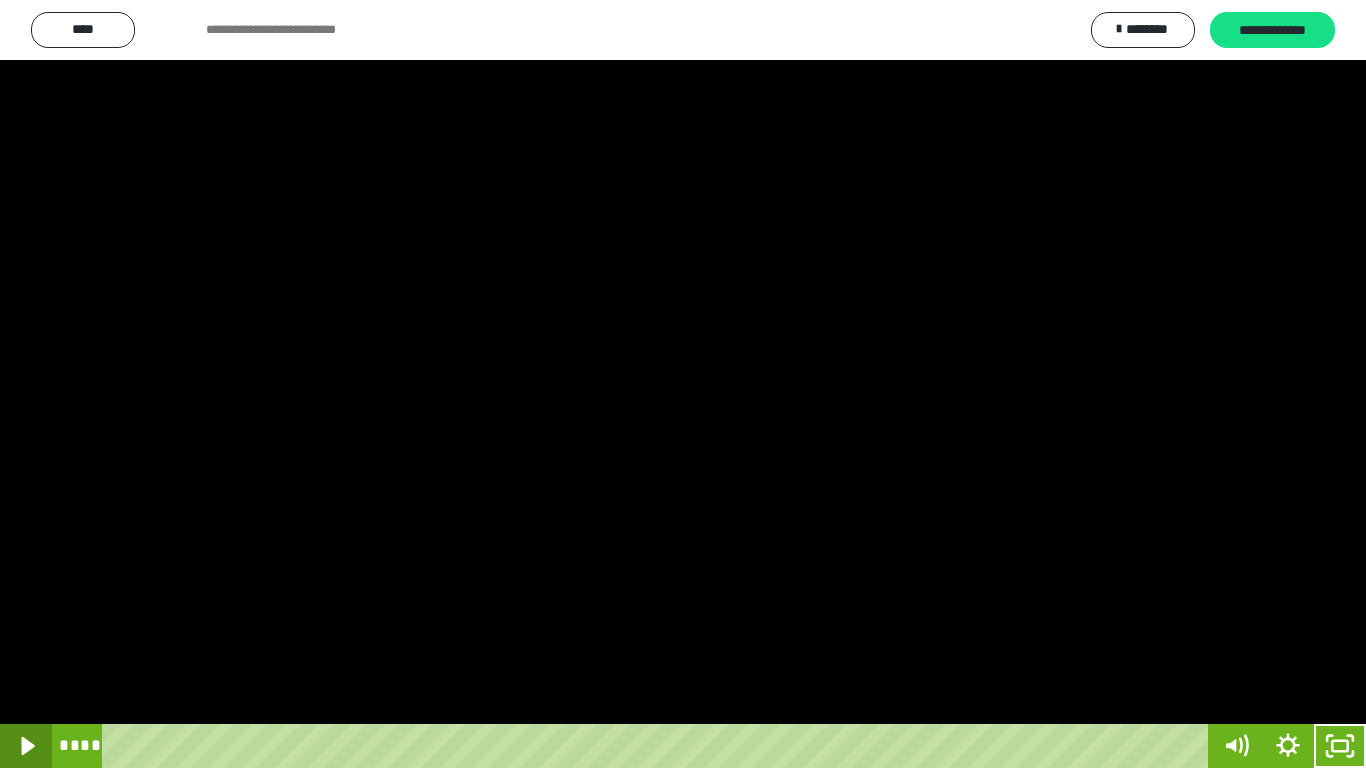 click 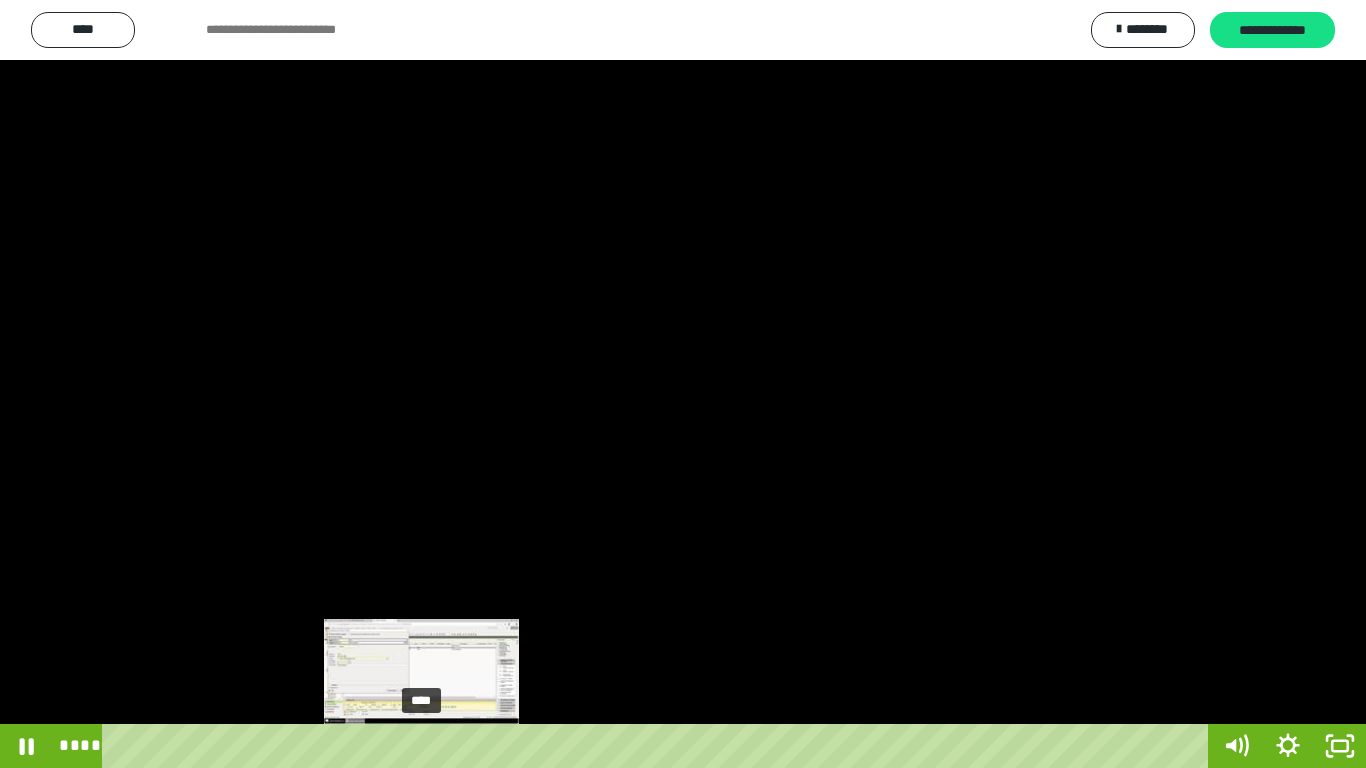 click on "****" at bounding box center (659, 746) 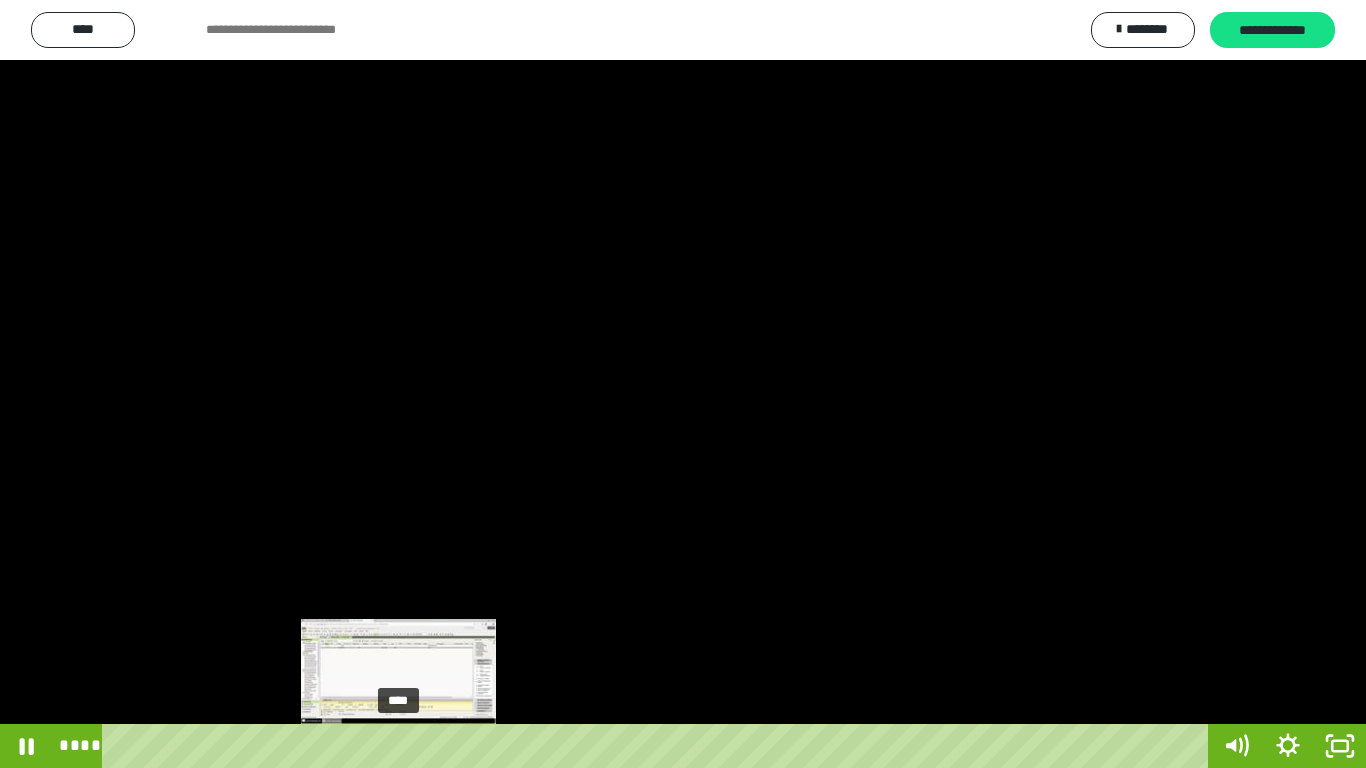 click on "****" at bounding box center (659, 746) 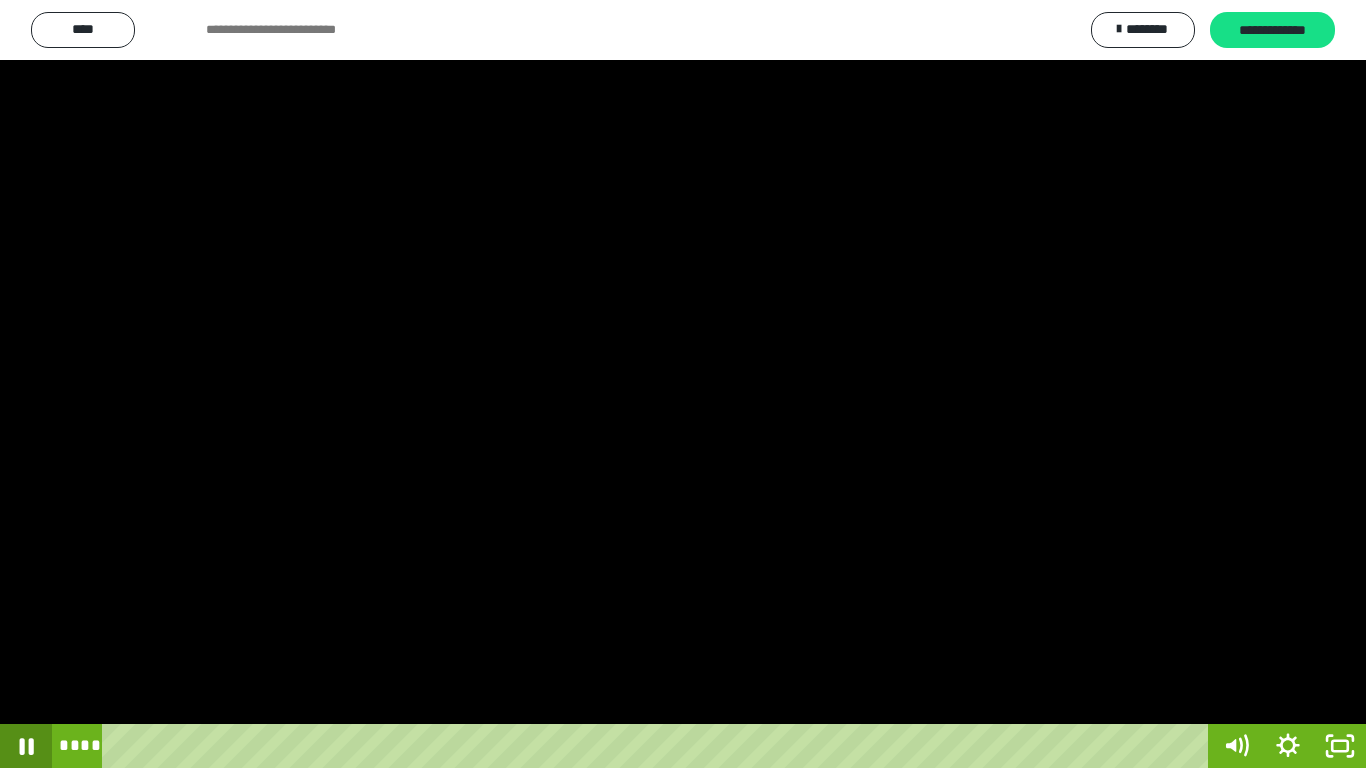 click 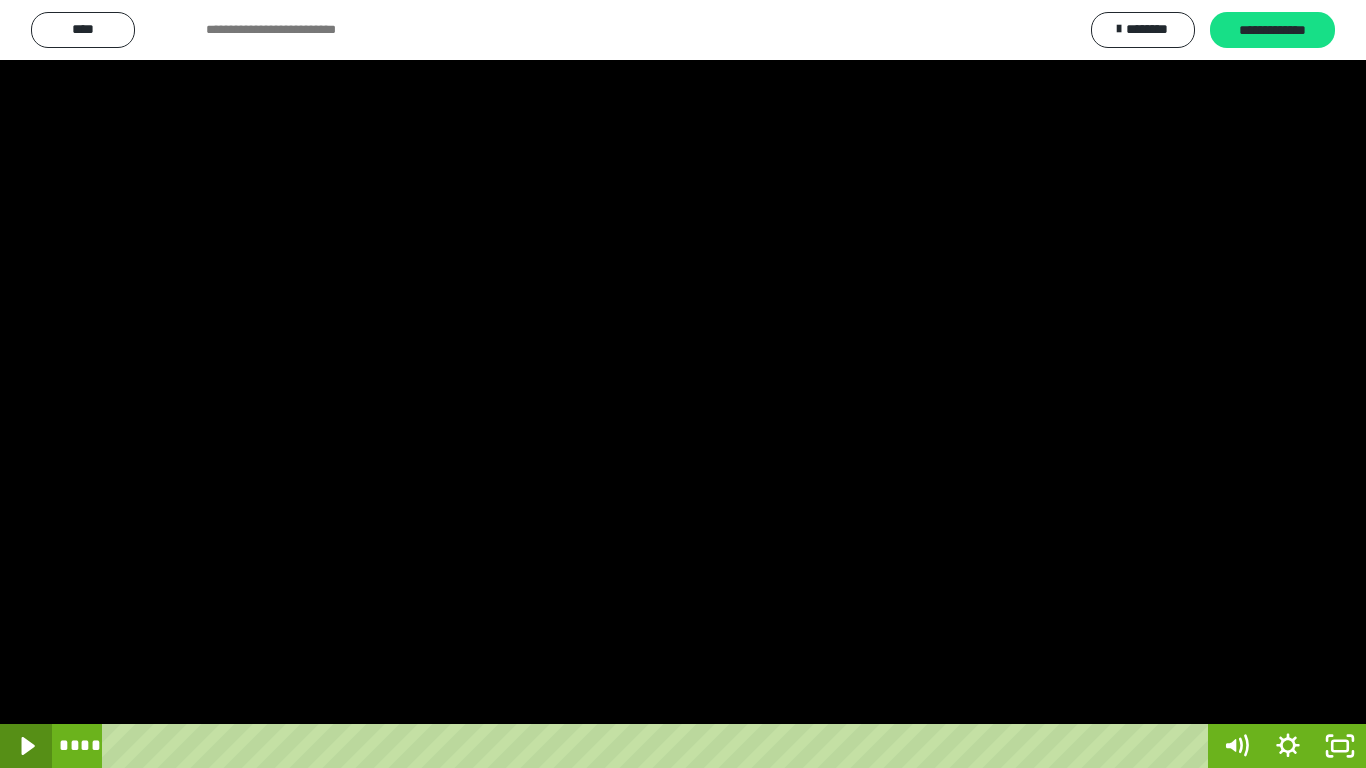 click 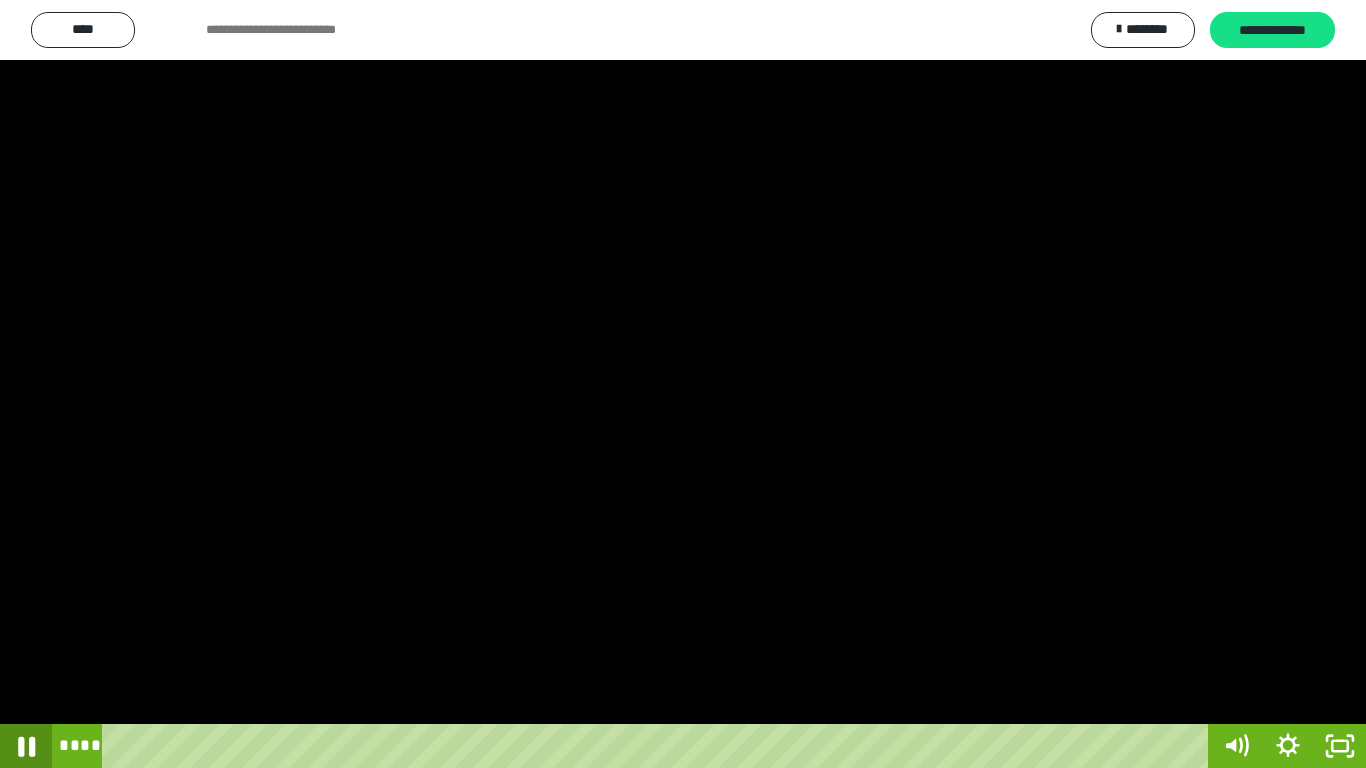 click 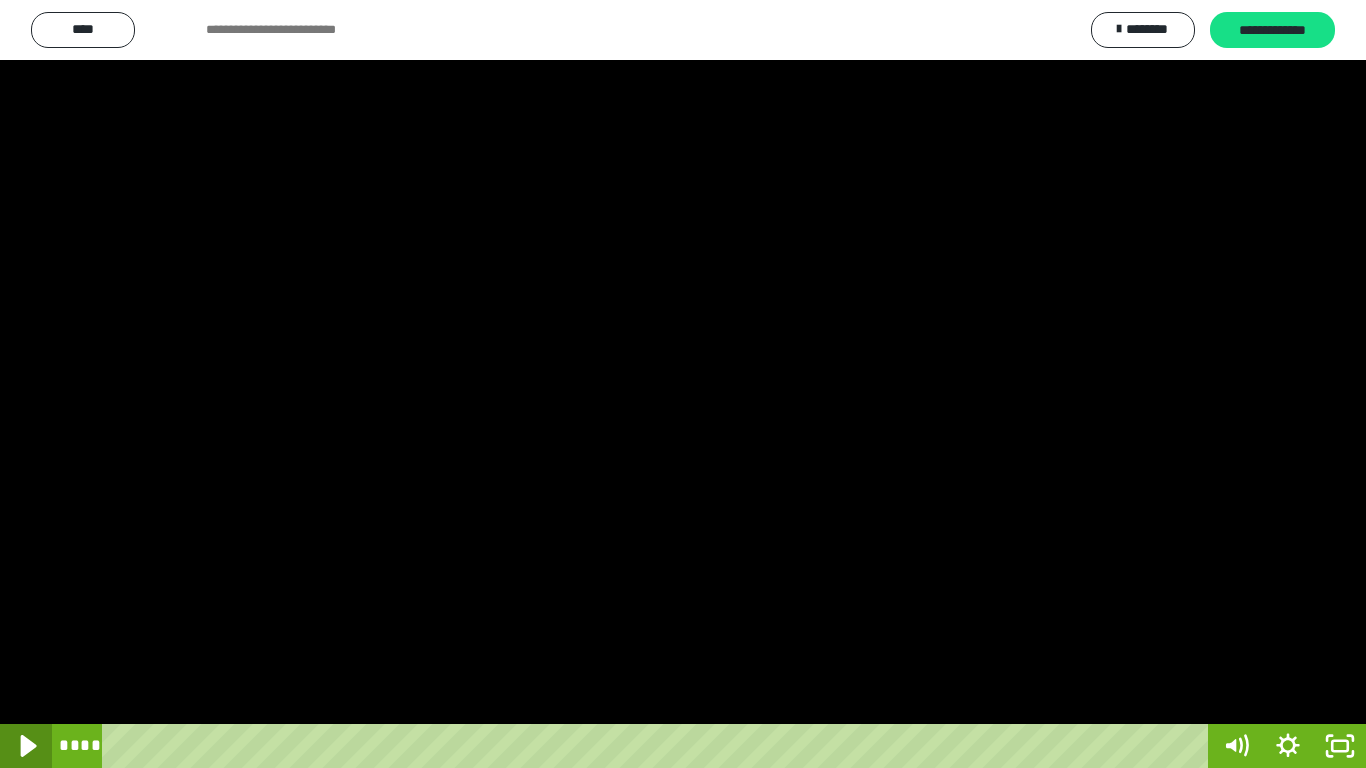 click 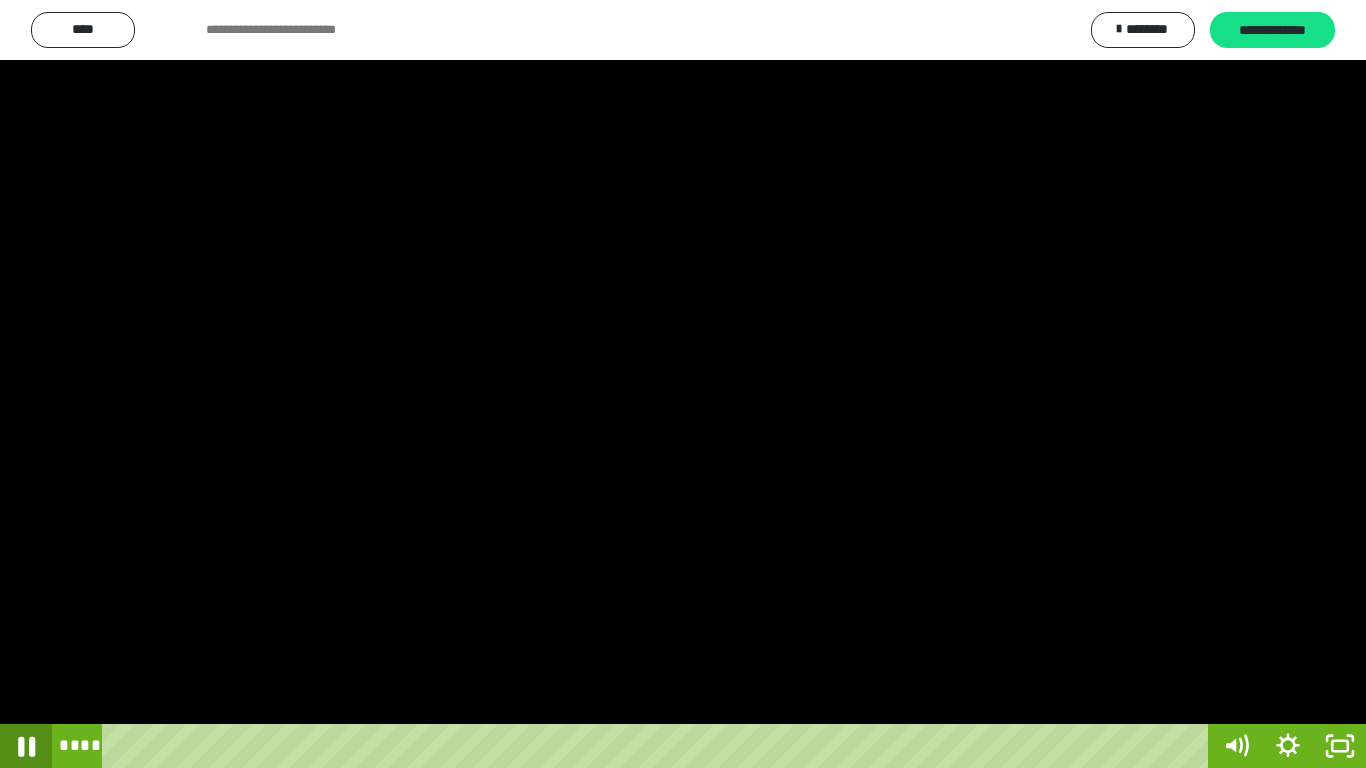 click 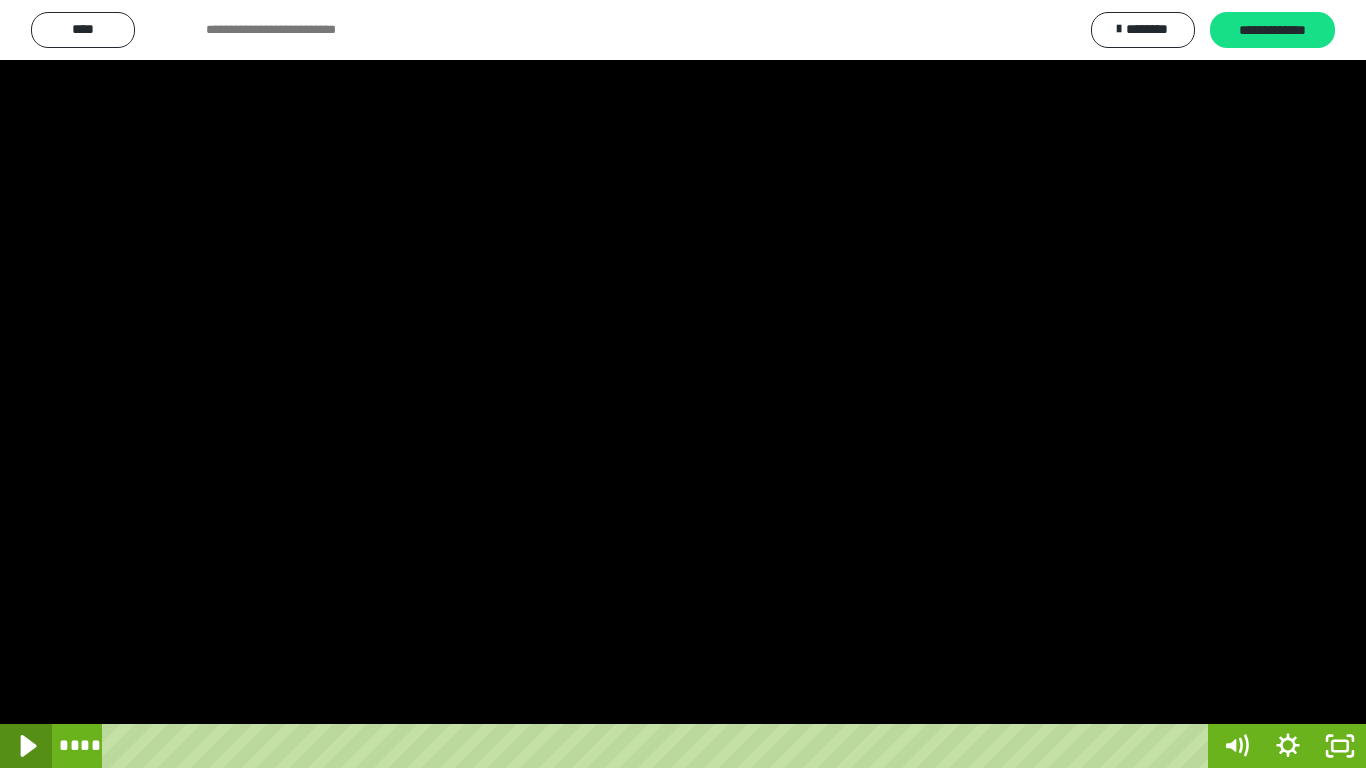 click 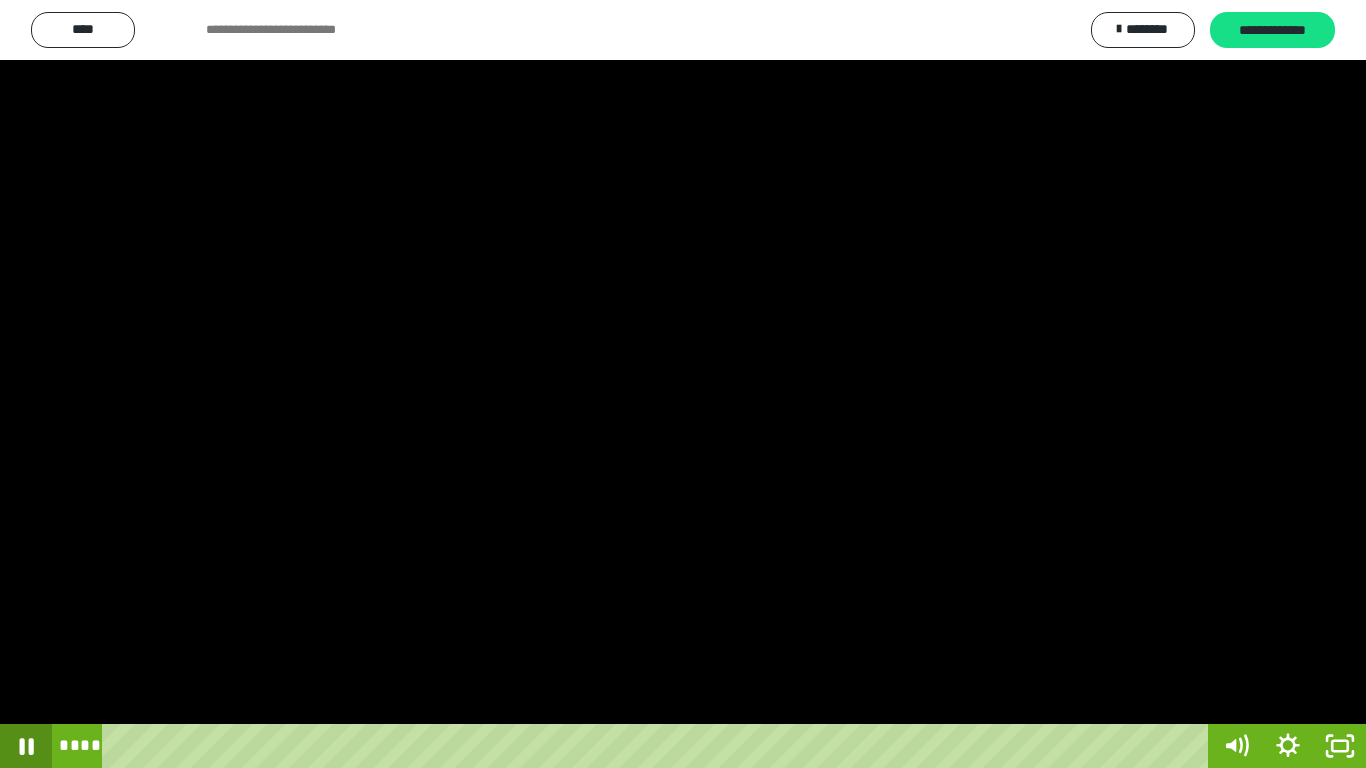 click 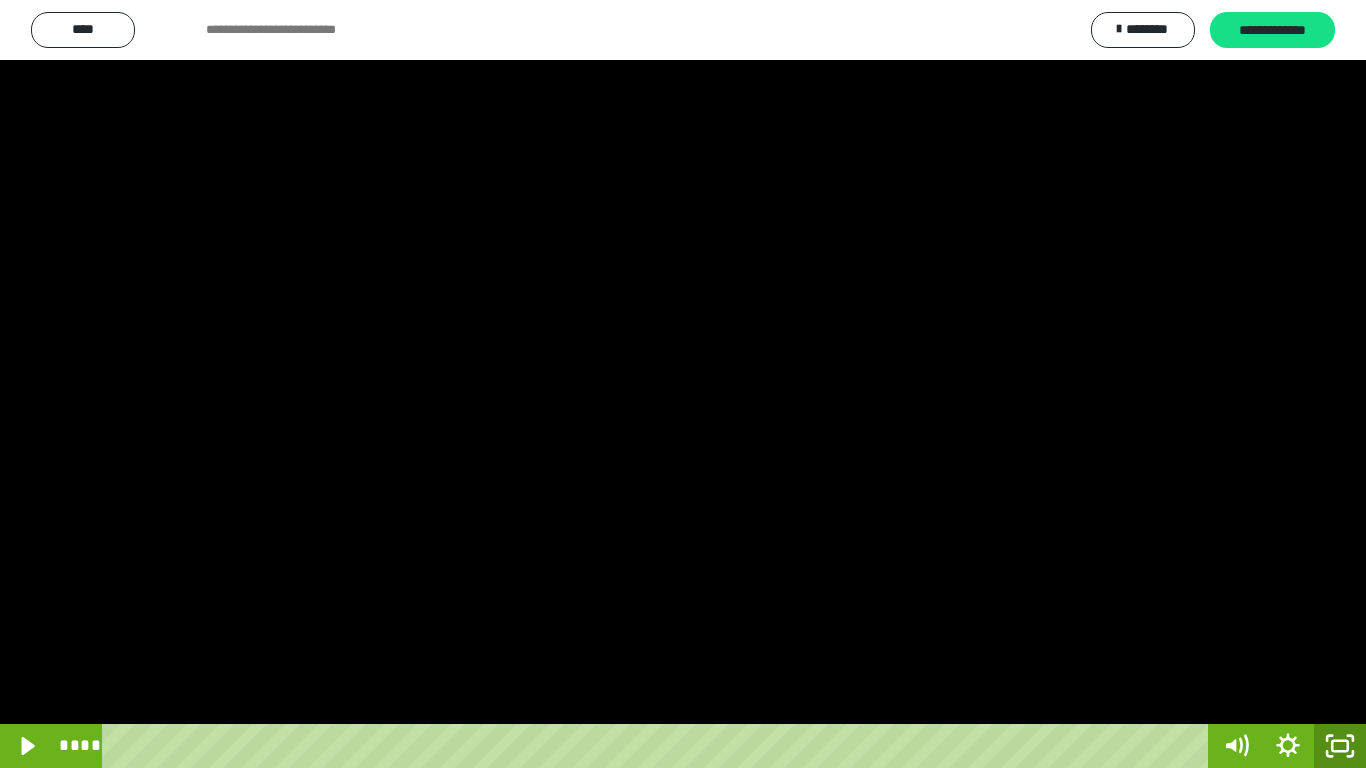 click 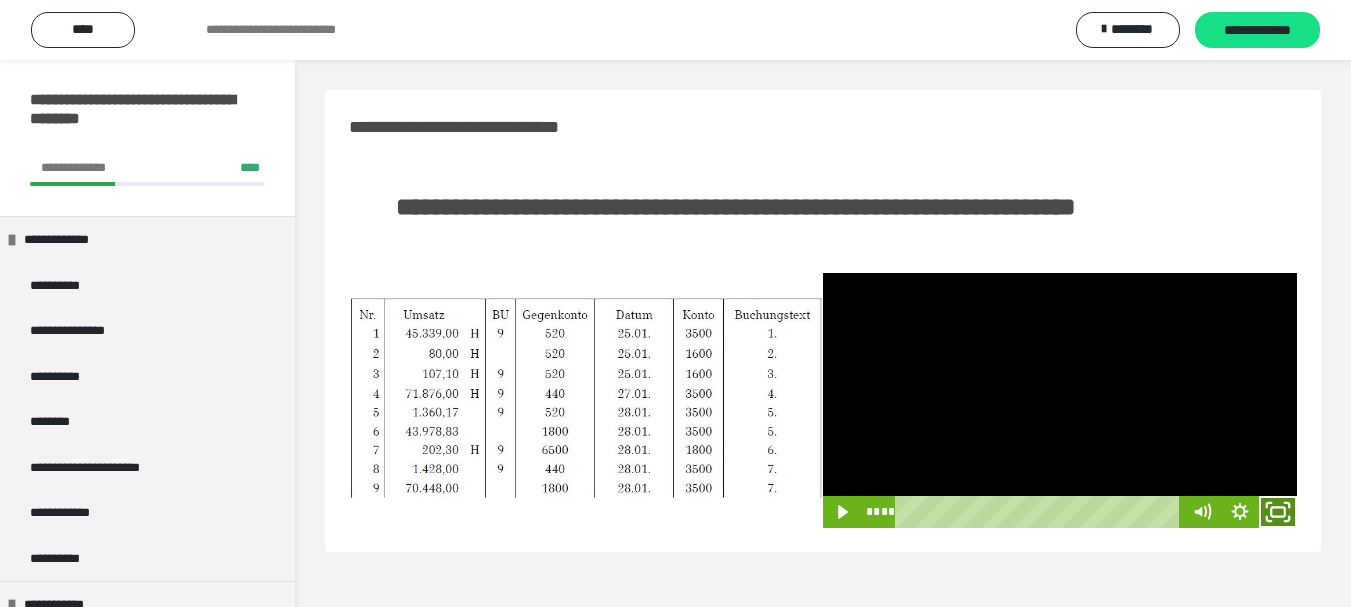 click 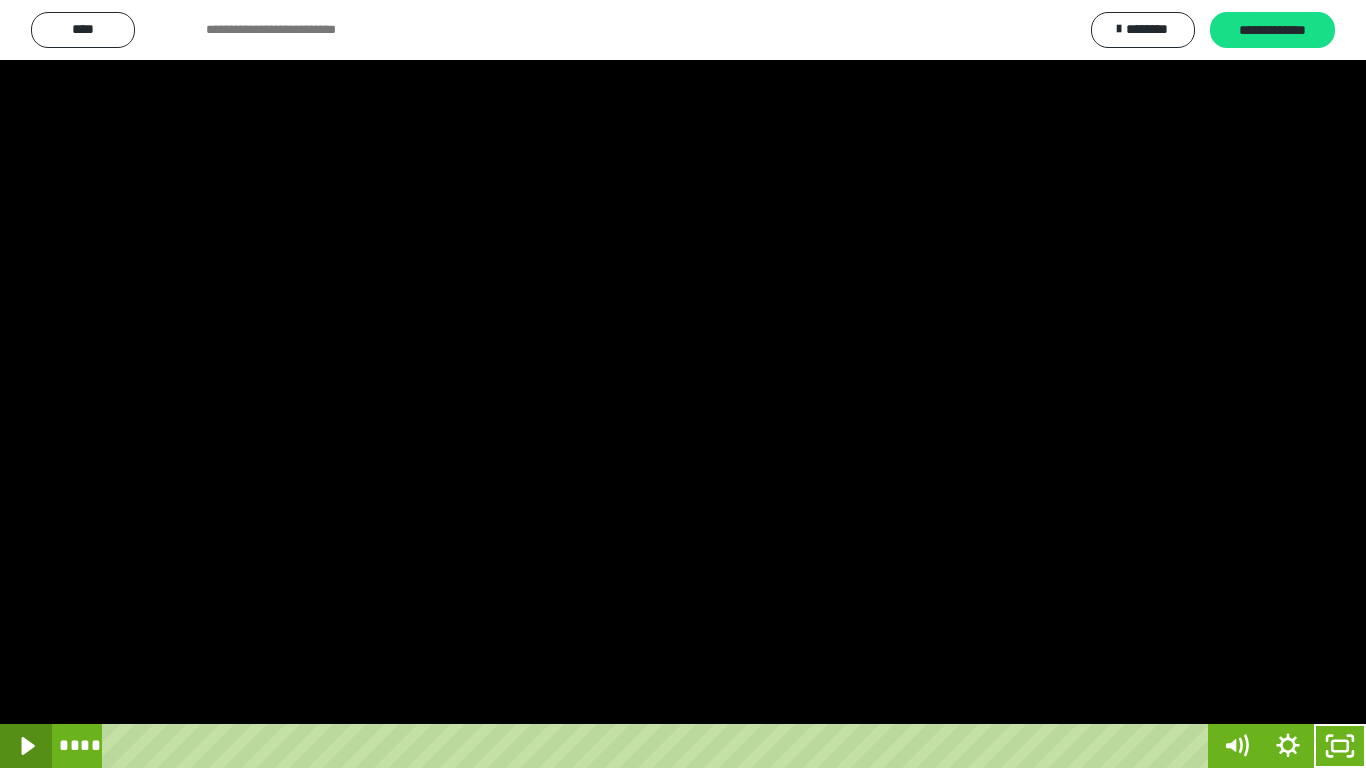 click 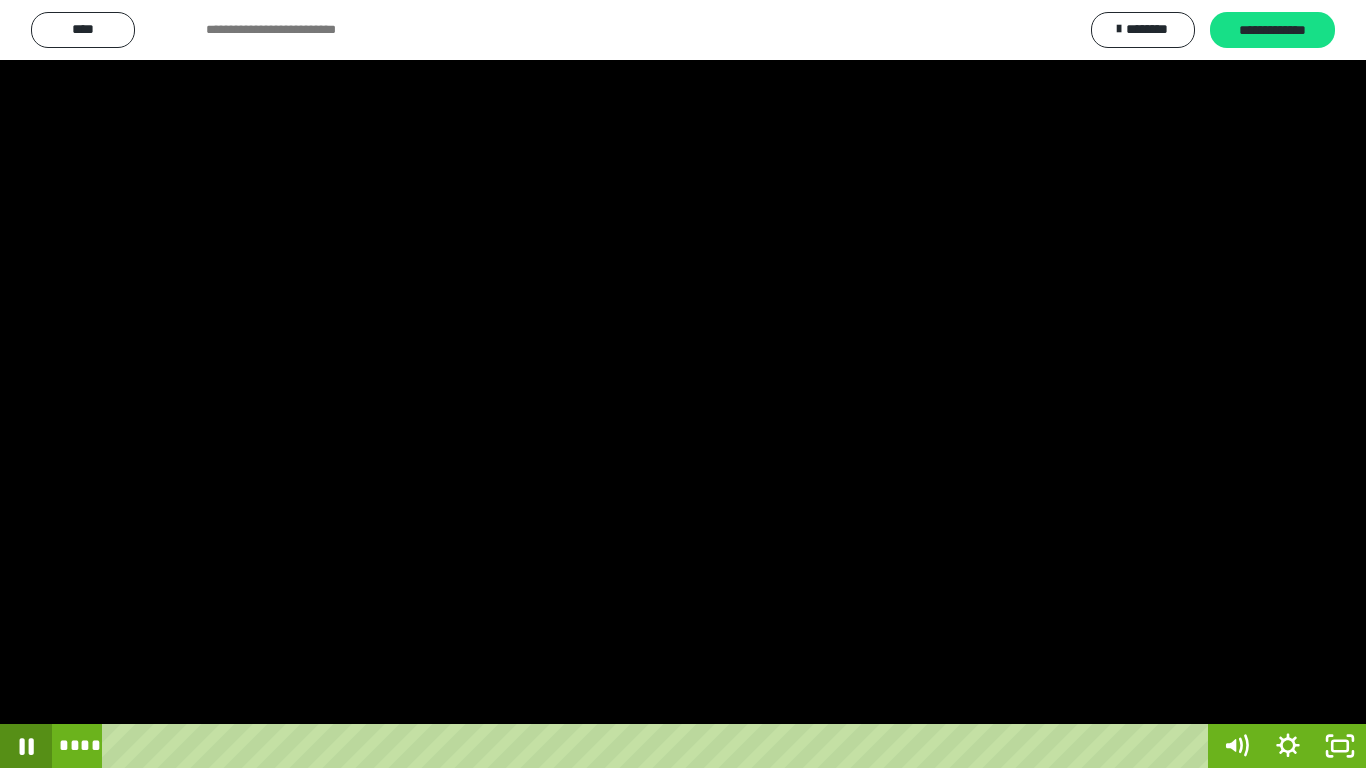 type 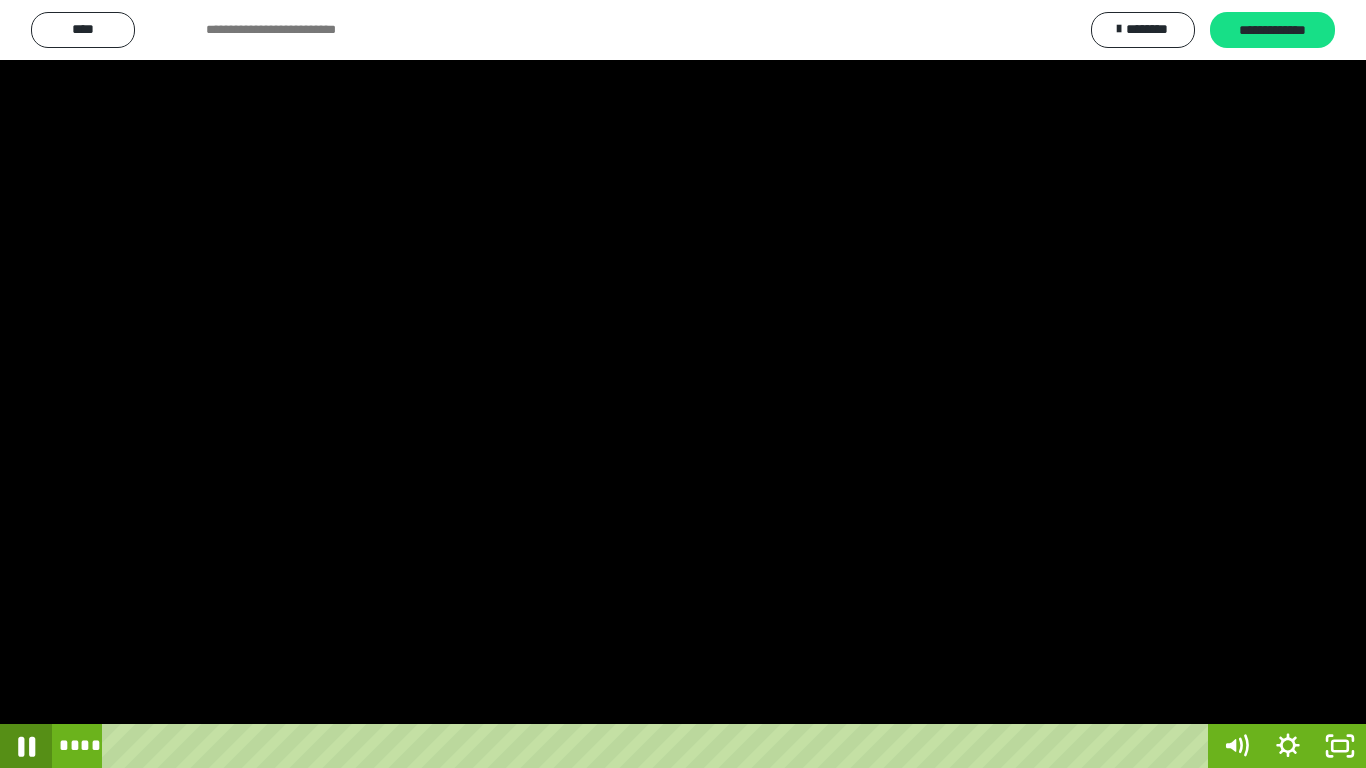 click 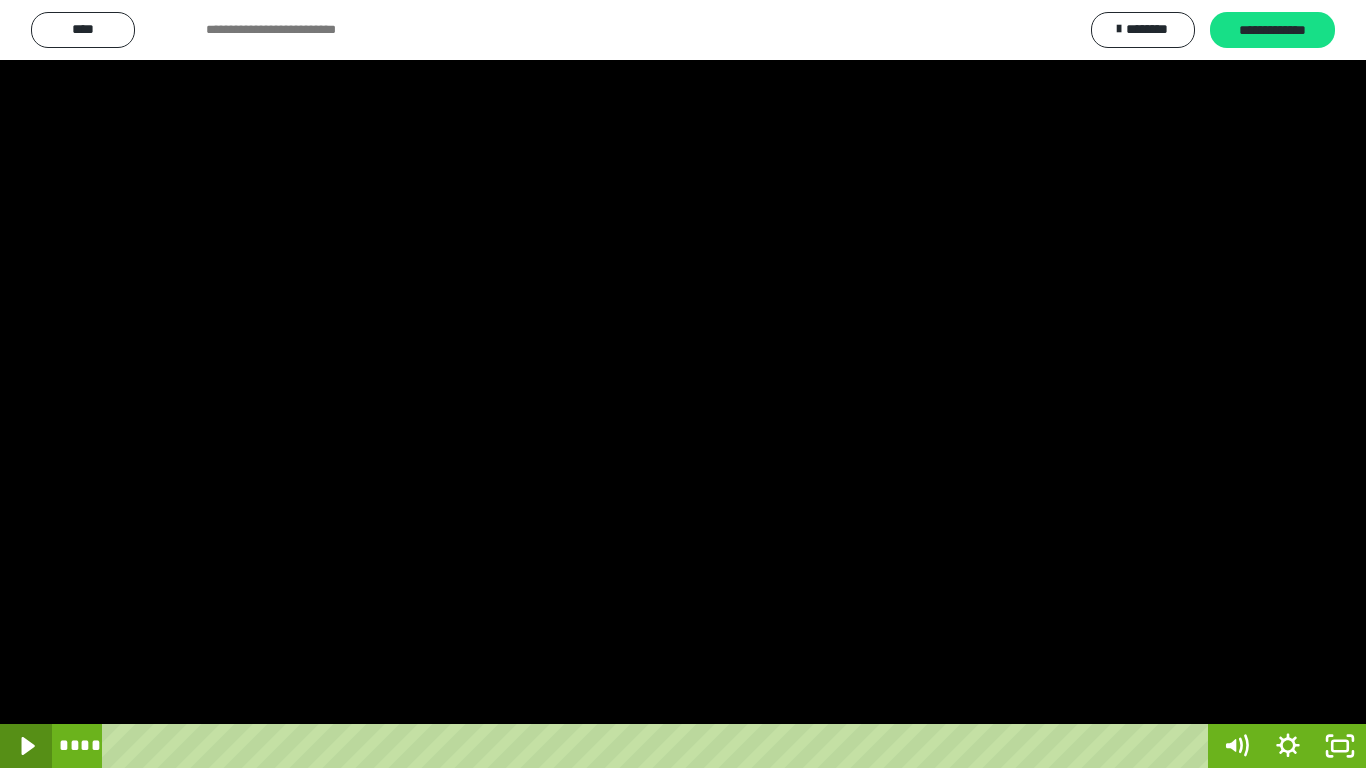 click 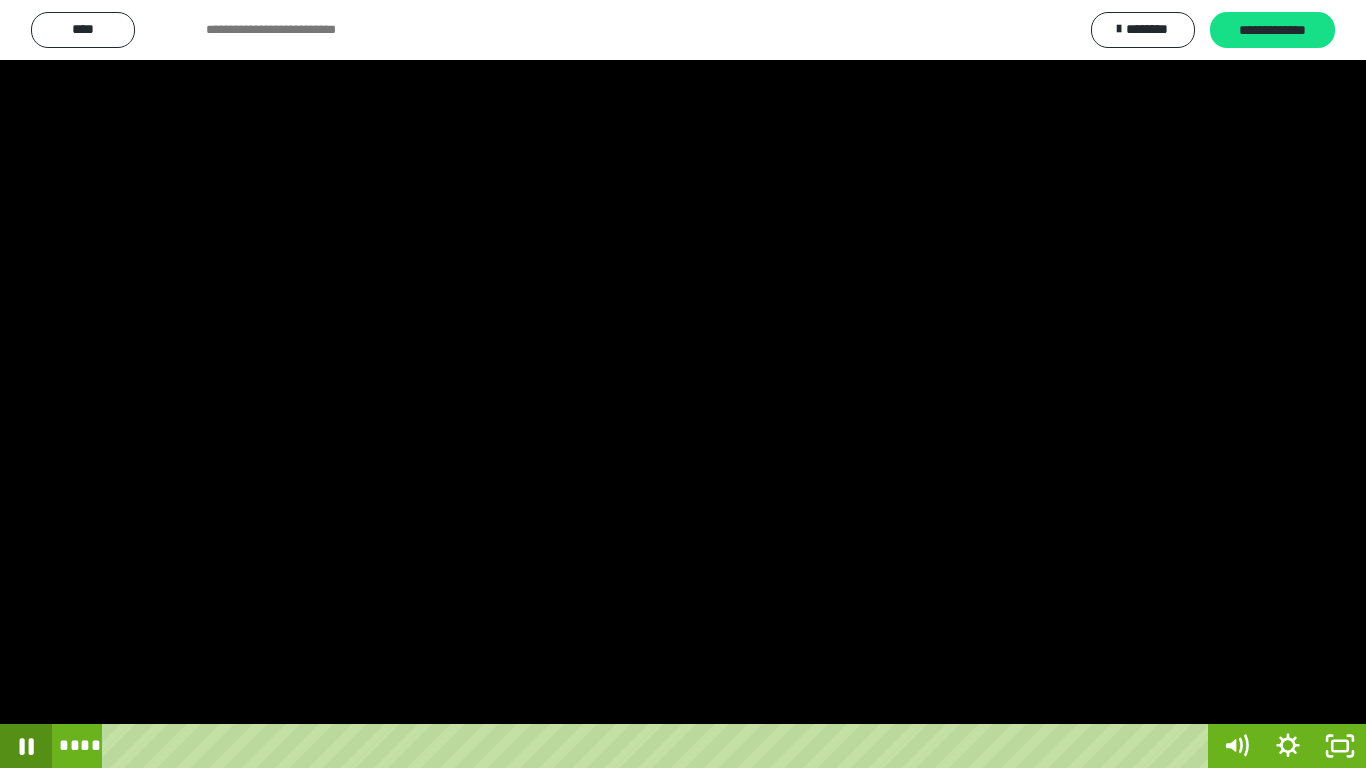 click 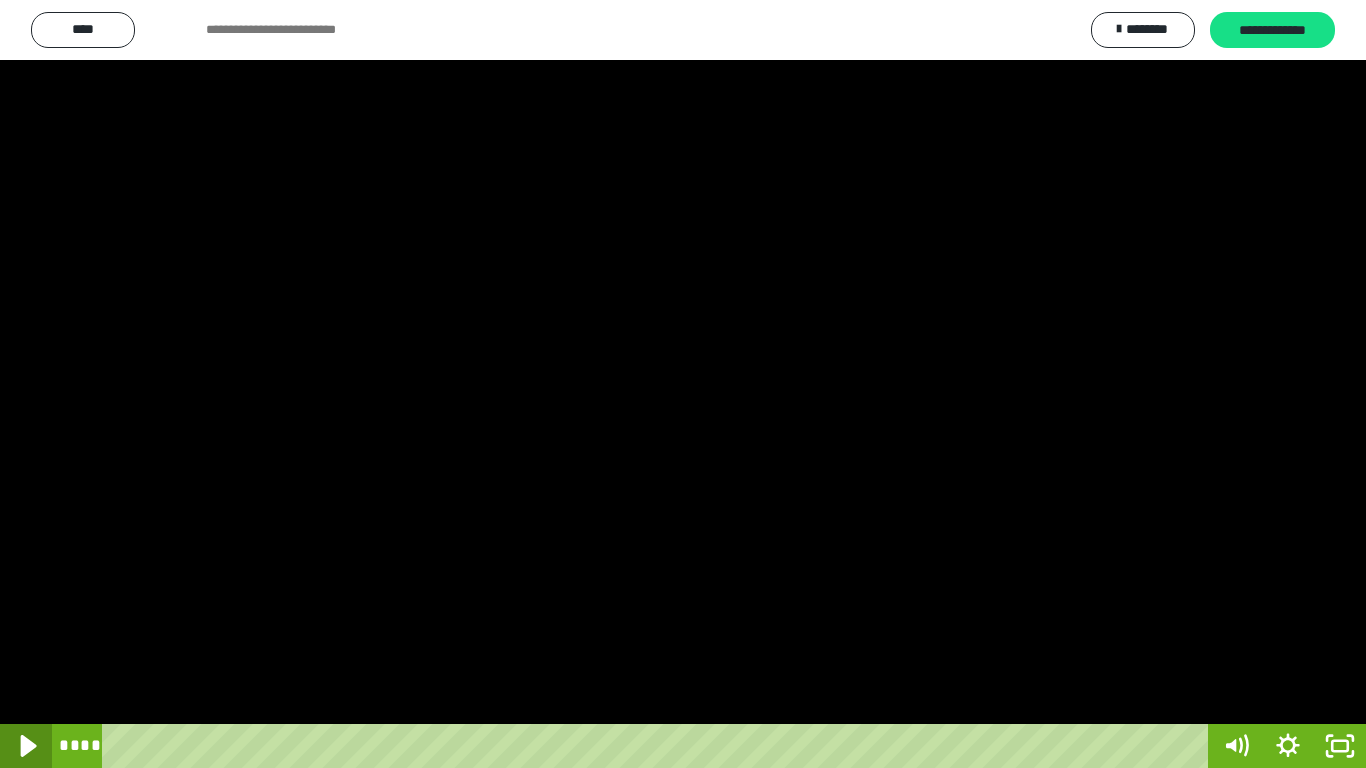 click 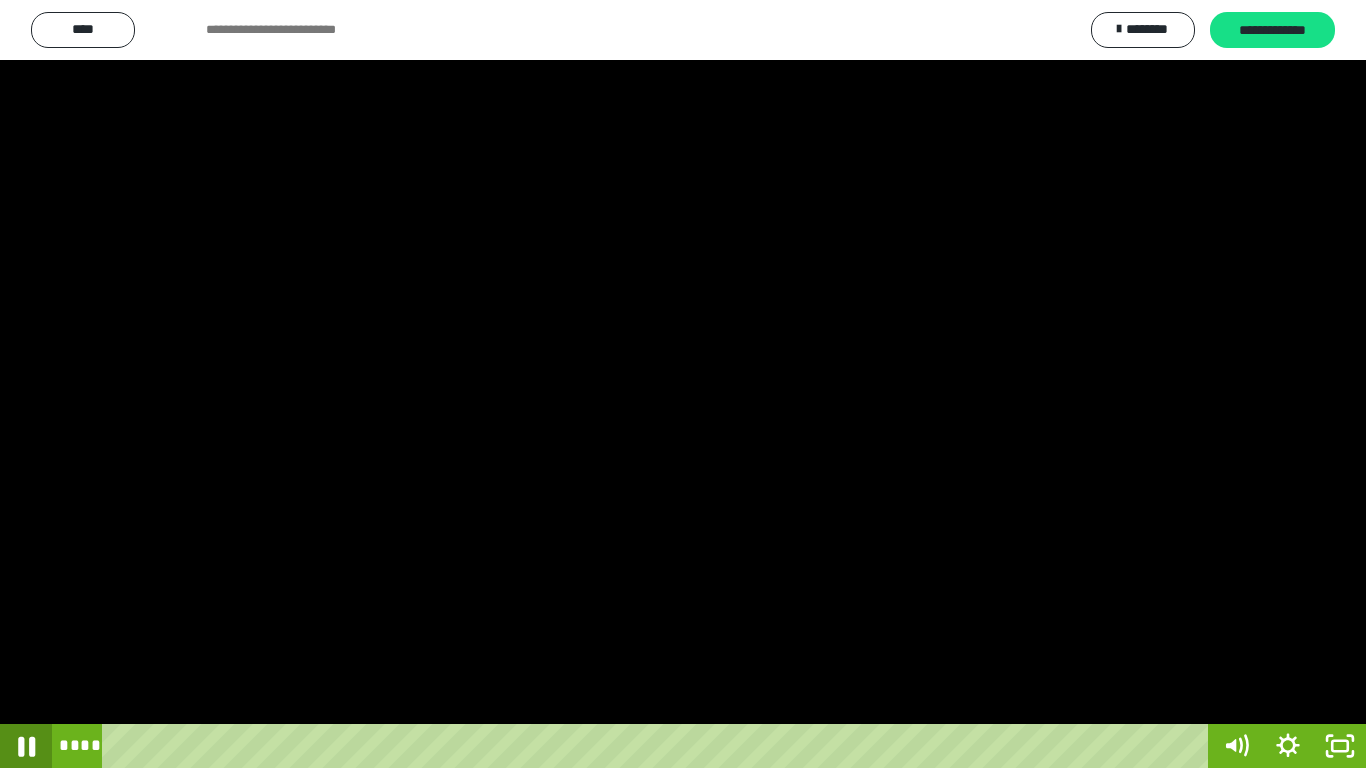 click 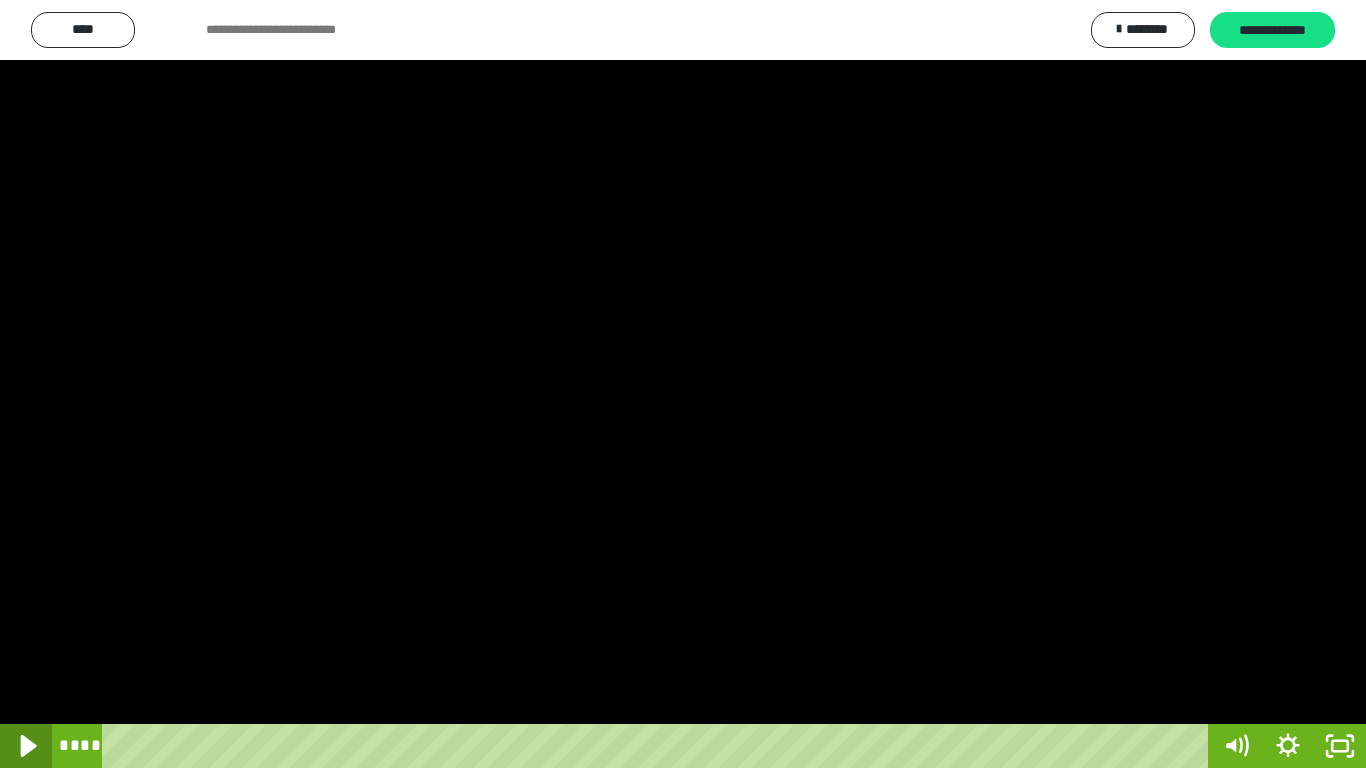click 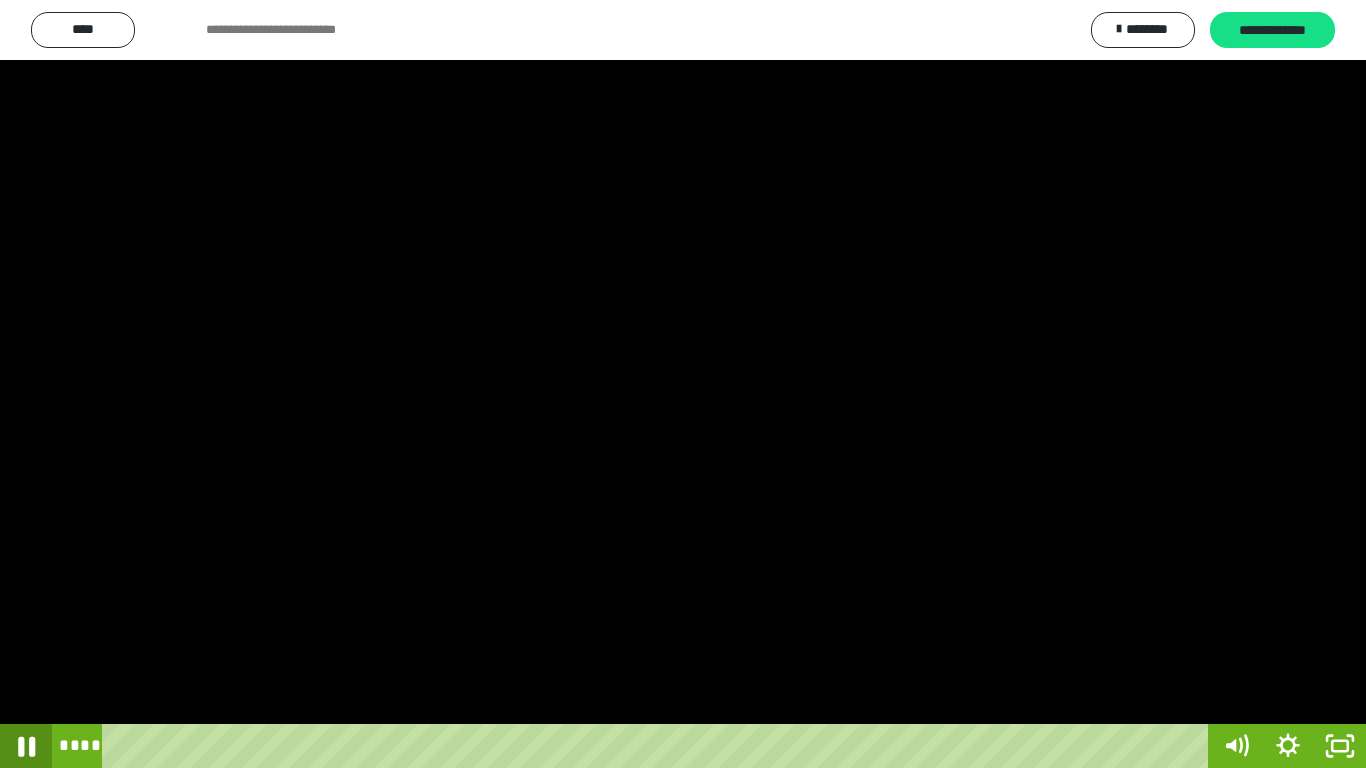 click 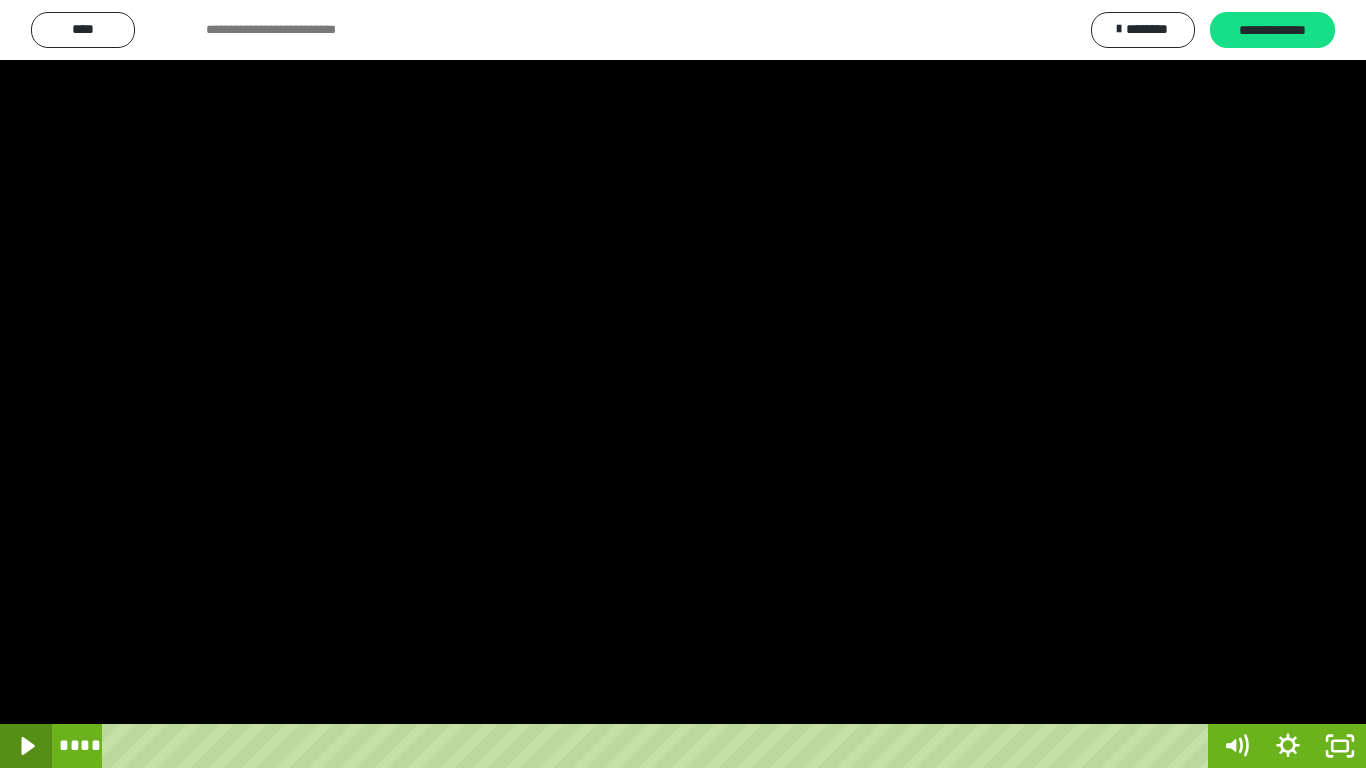 click 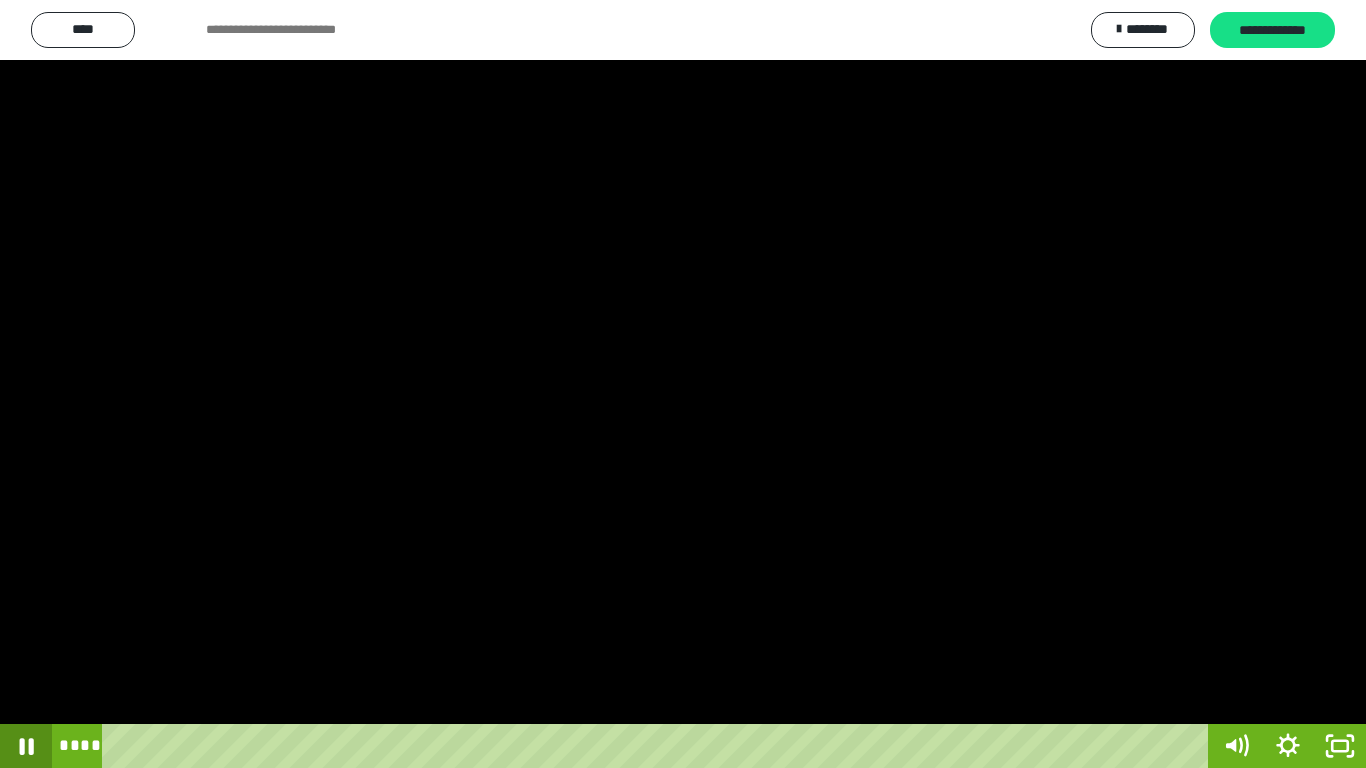 click 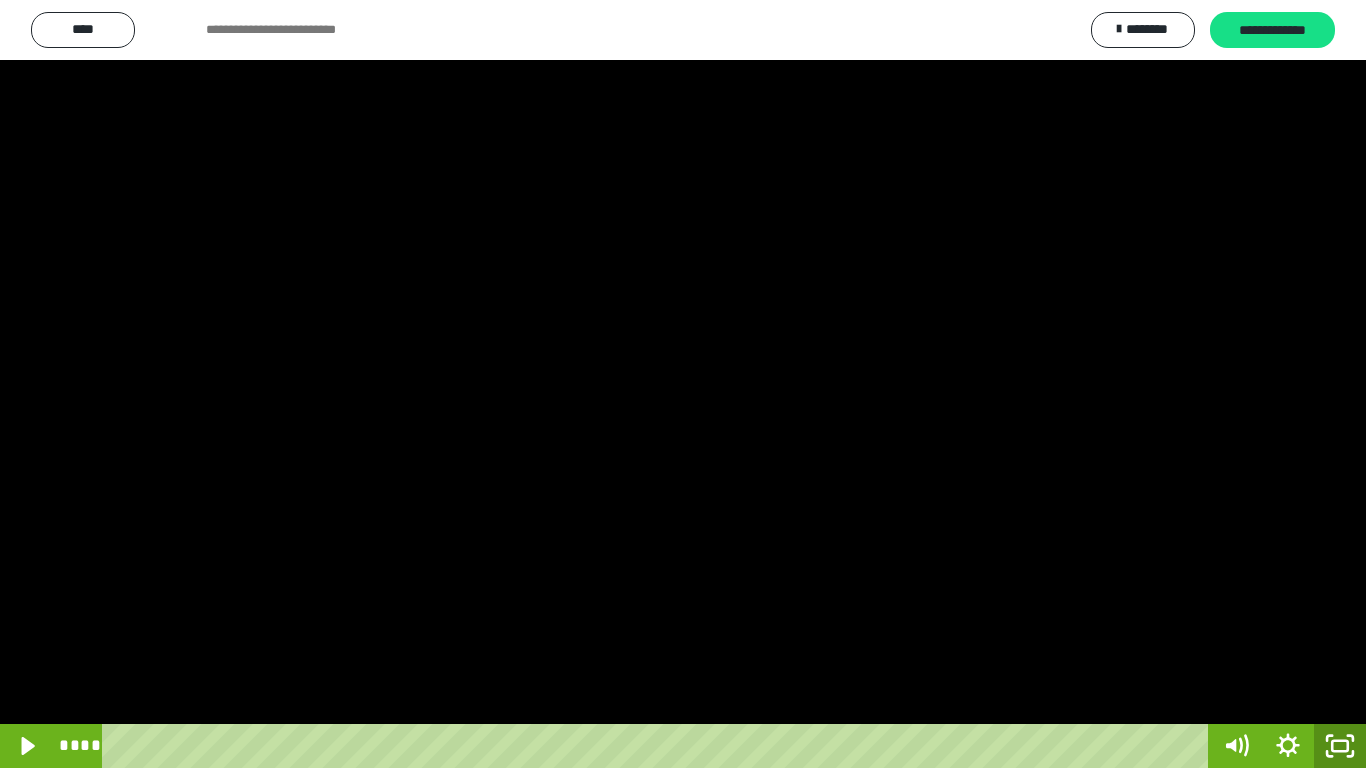 click 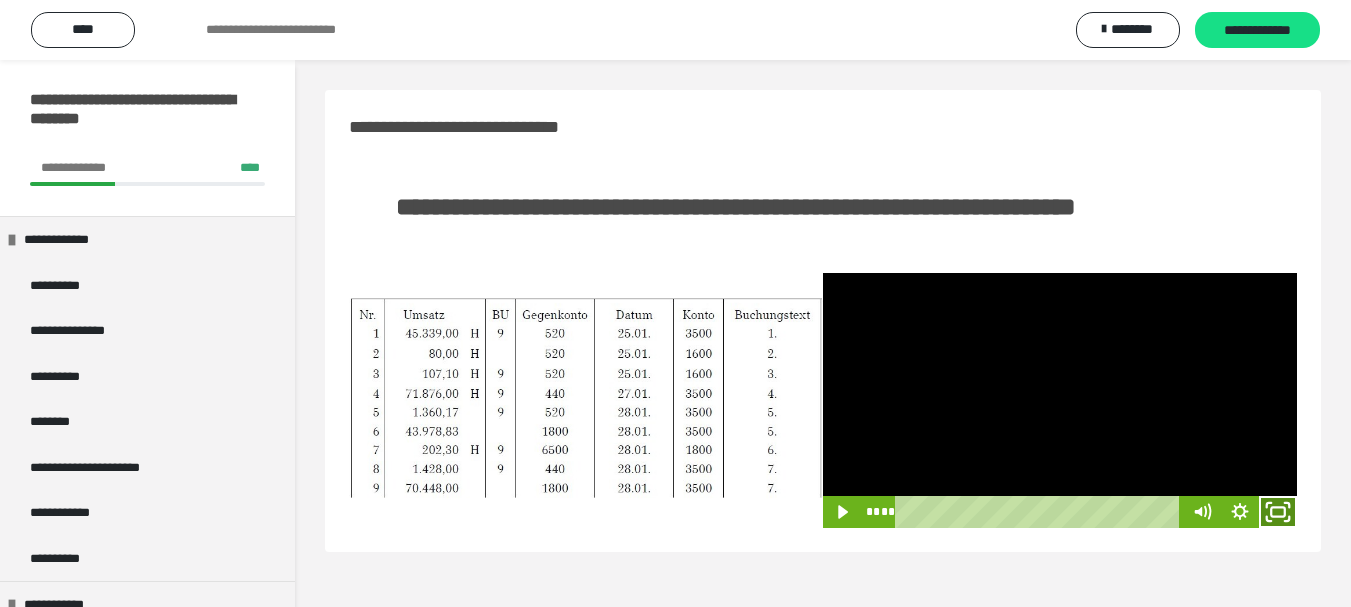 click 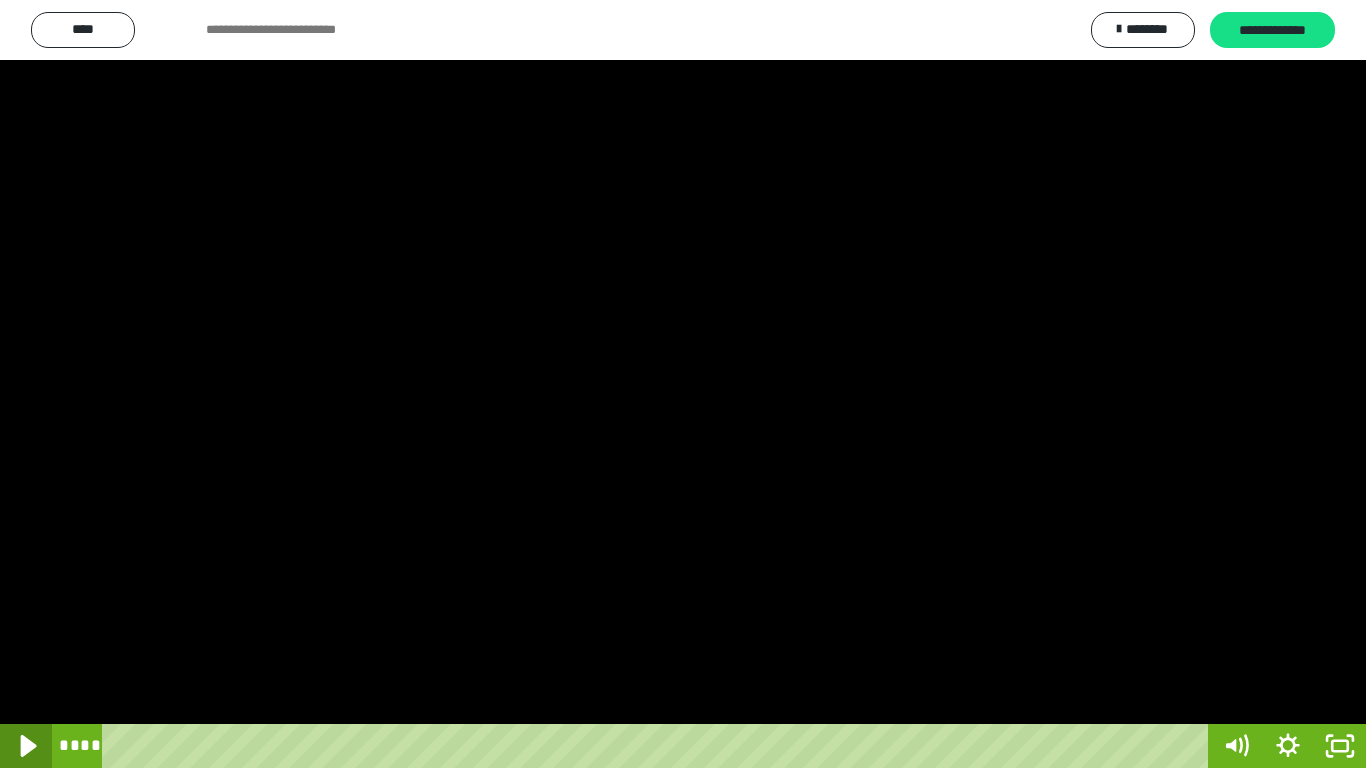 click 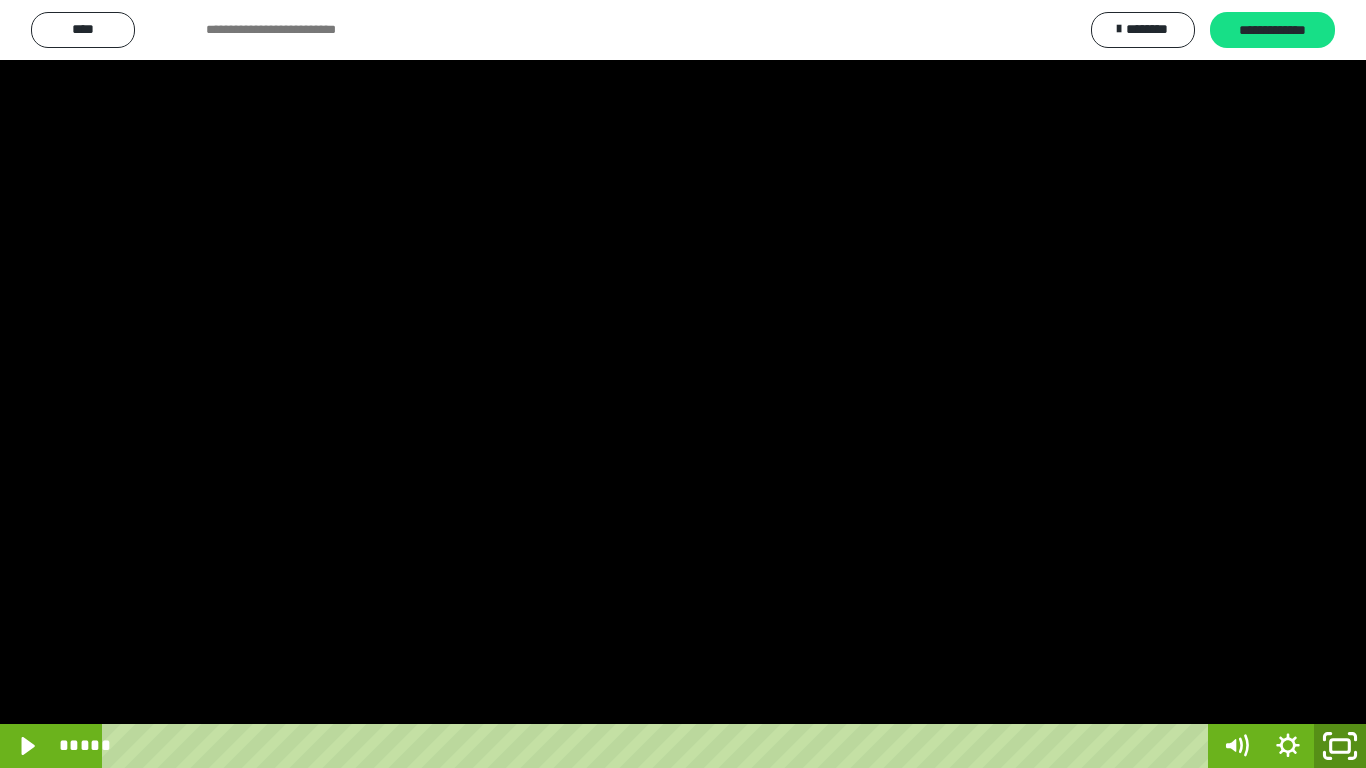click 